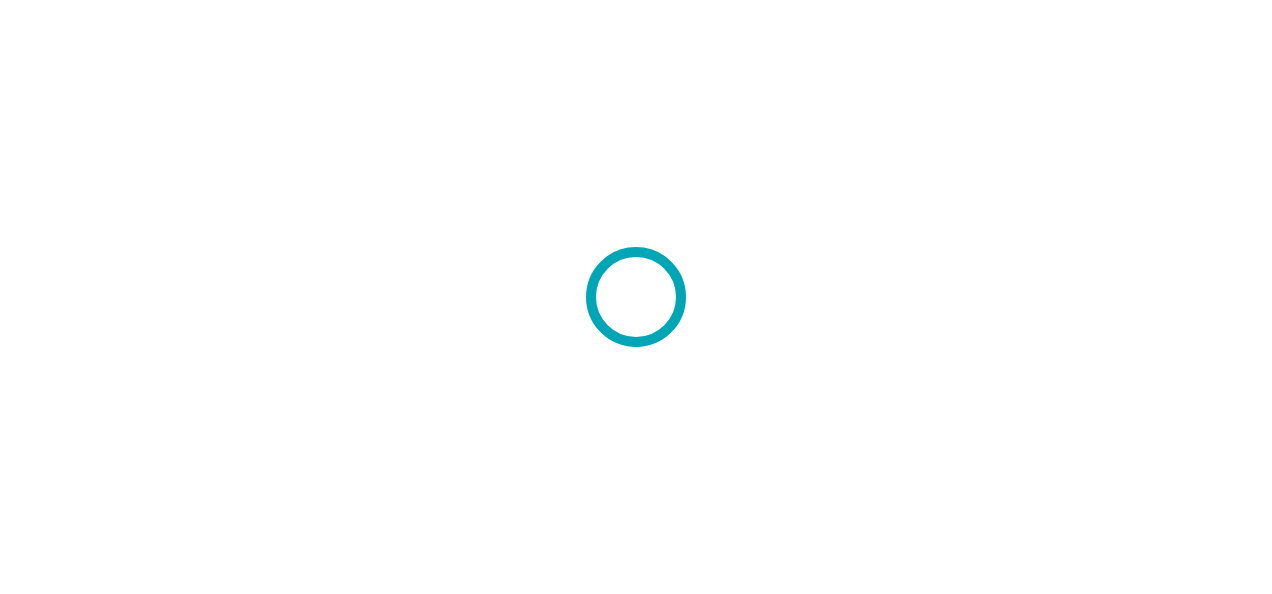 scroll, scrollTop: 0, scrollLeft: 0, axis: both 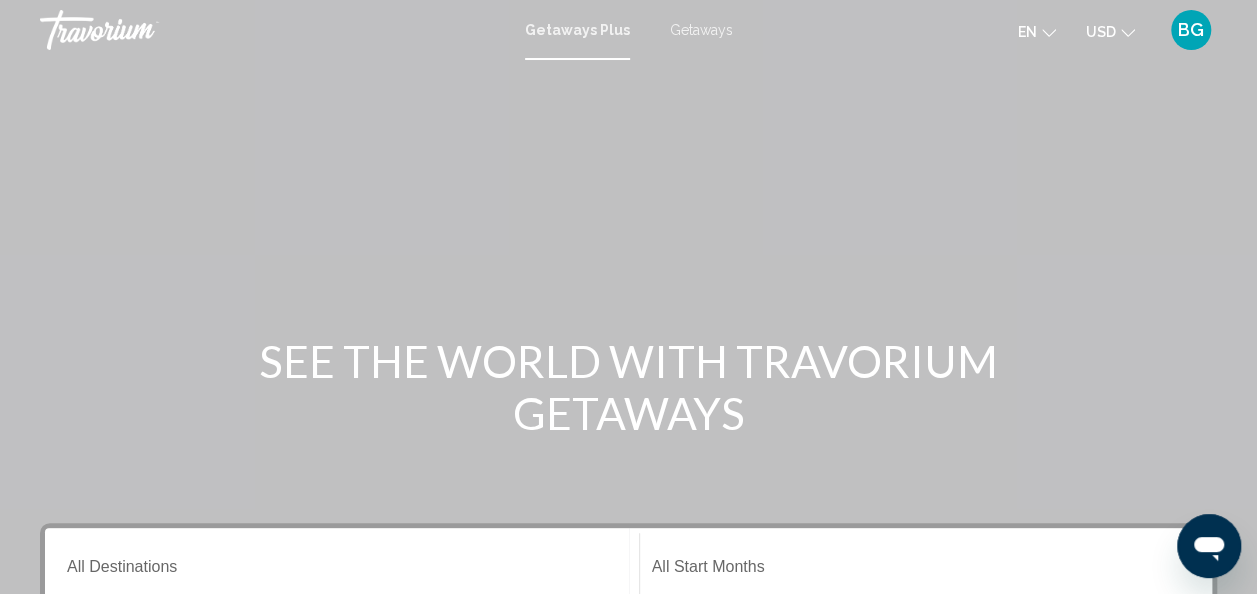 click on "SEE THE WORLD WITH TRAVORIUM GETAWAYS" at bounding box center (628, 387) 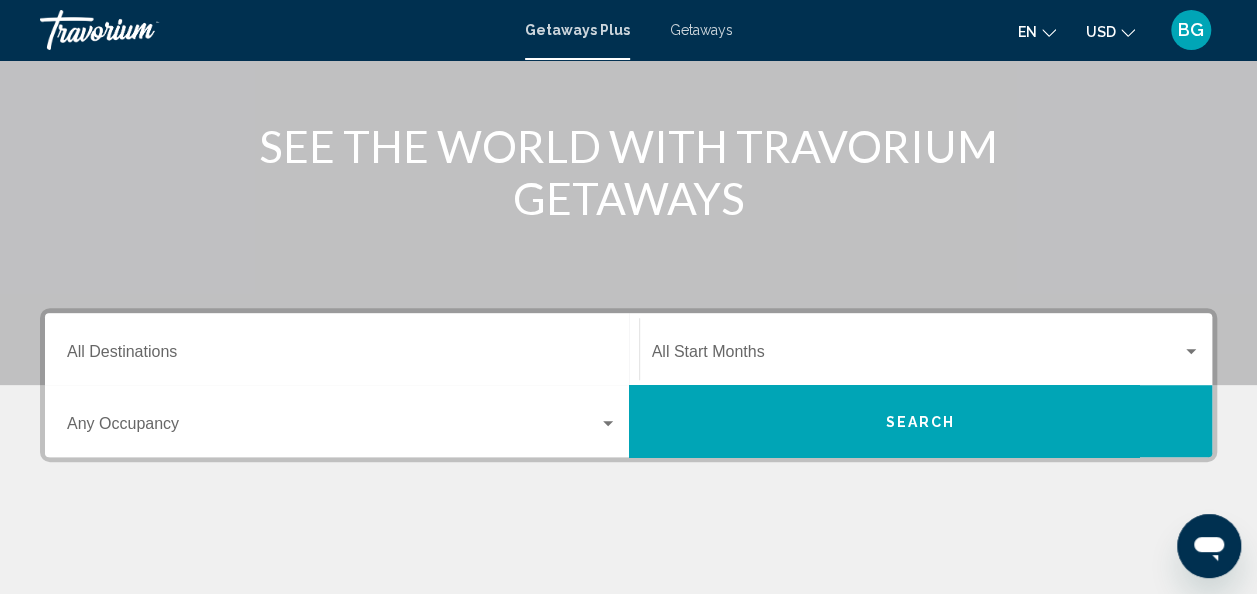 scroll, scrollTop: 220, scrollLeft: 0, axis: vertical 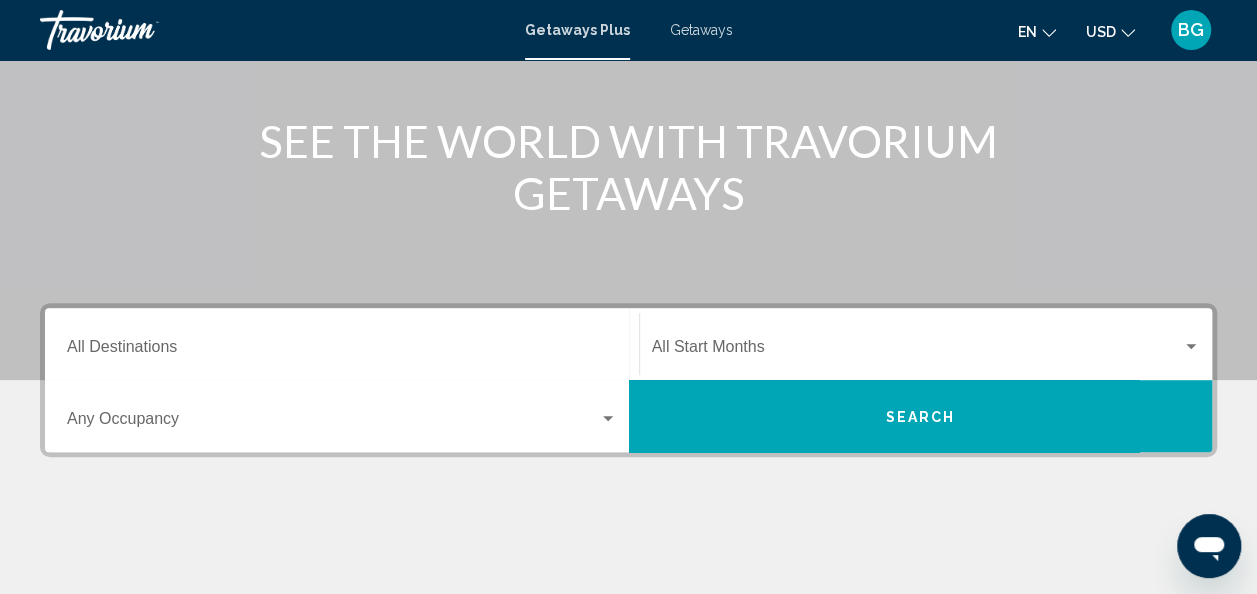 click on "Destination All Destinations" at bounding box center (342, 344) 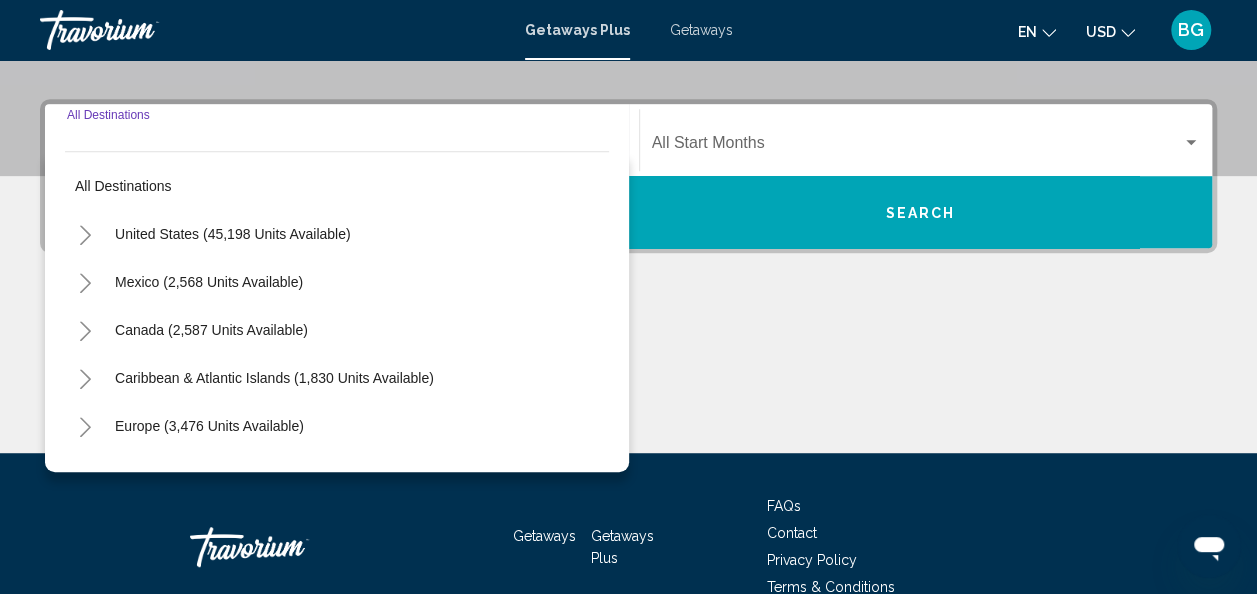scroll, scrollTop: 458, scrollLeft: 0, axis: vertical 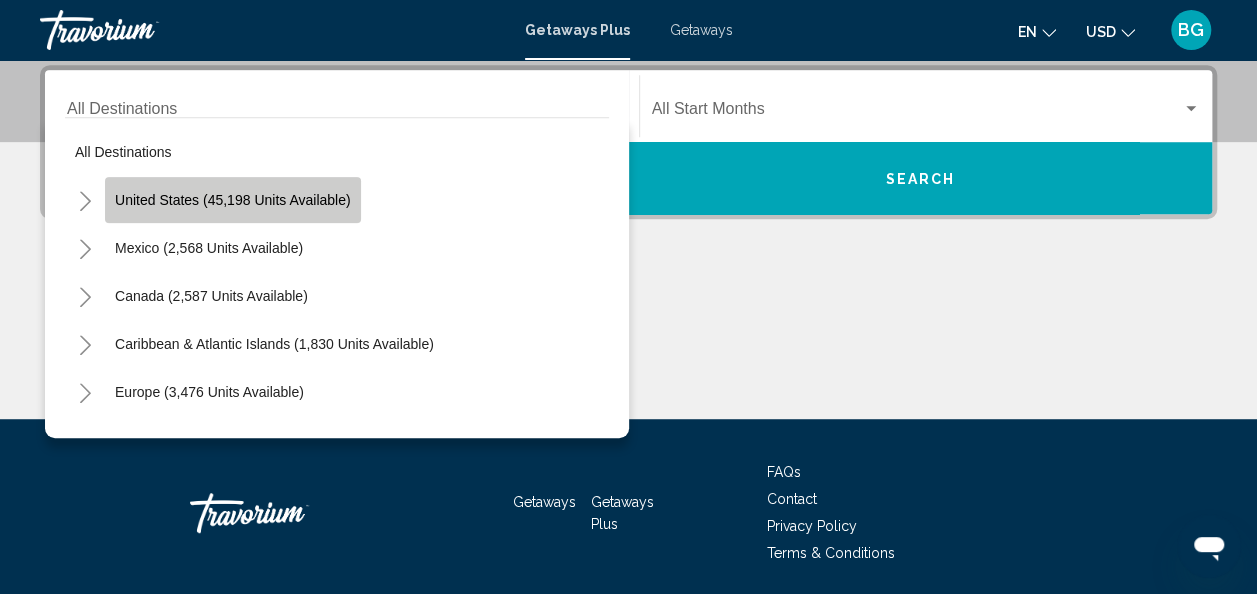 click on "United States (45,198 units available)" 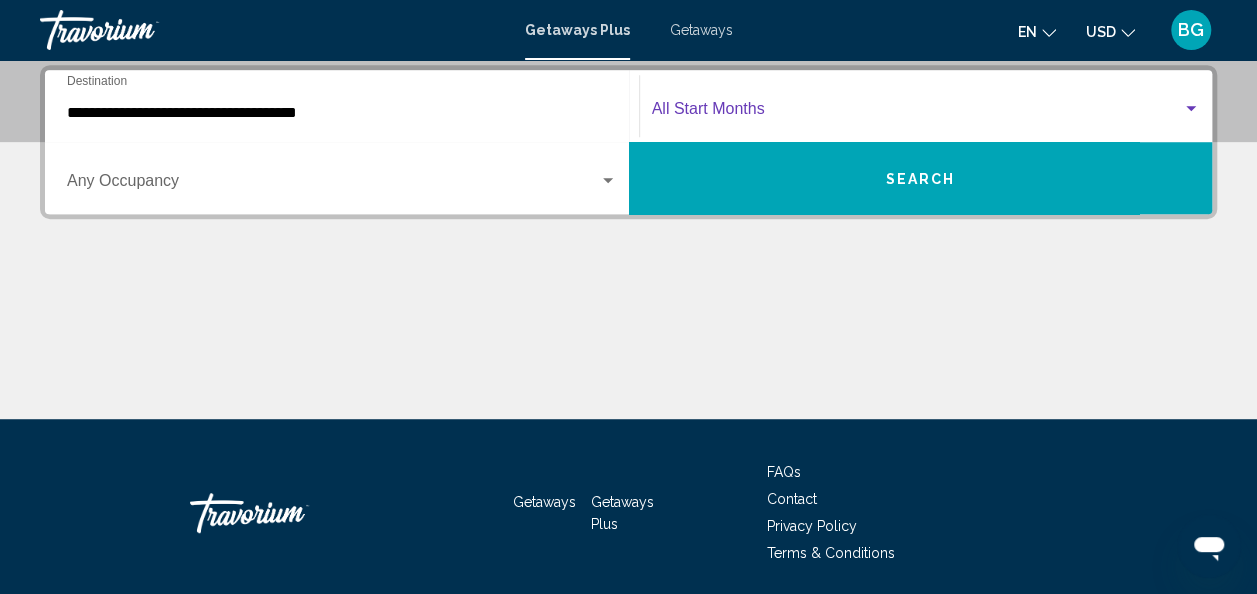 click at bounding box center [917, 113] 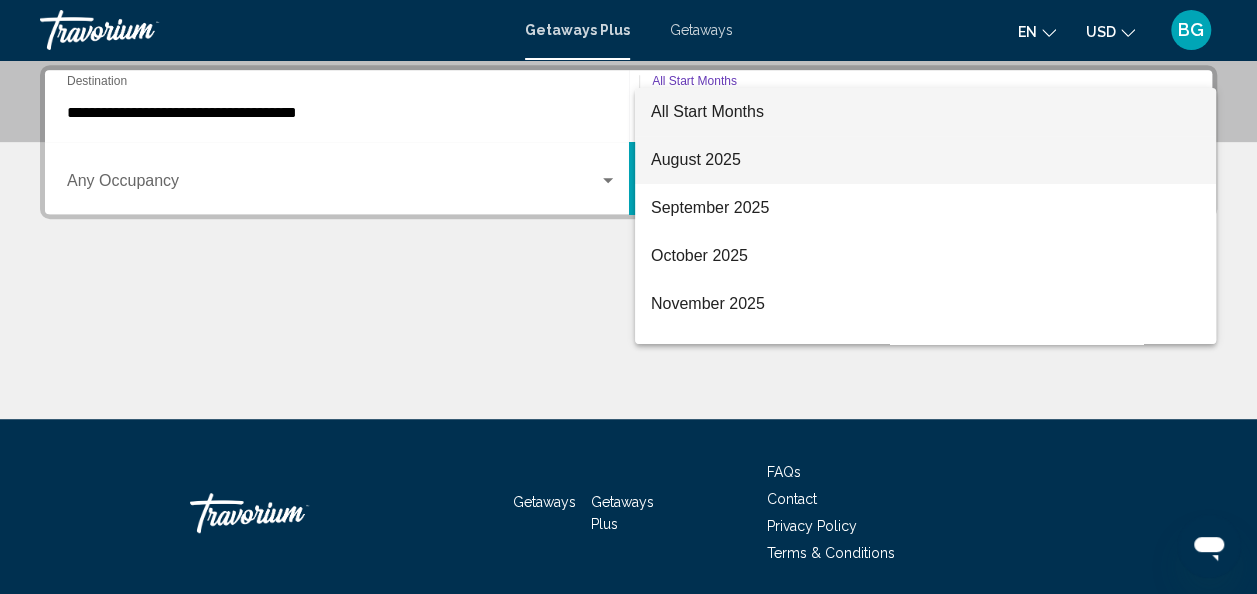 click on "August 2025" at bounding box center [925, 160] 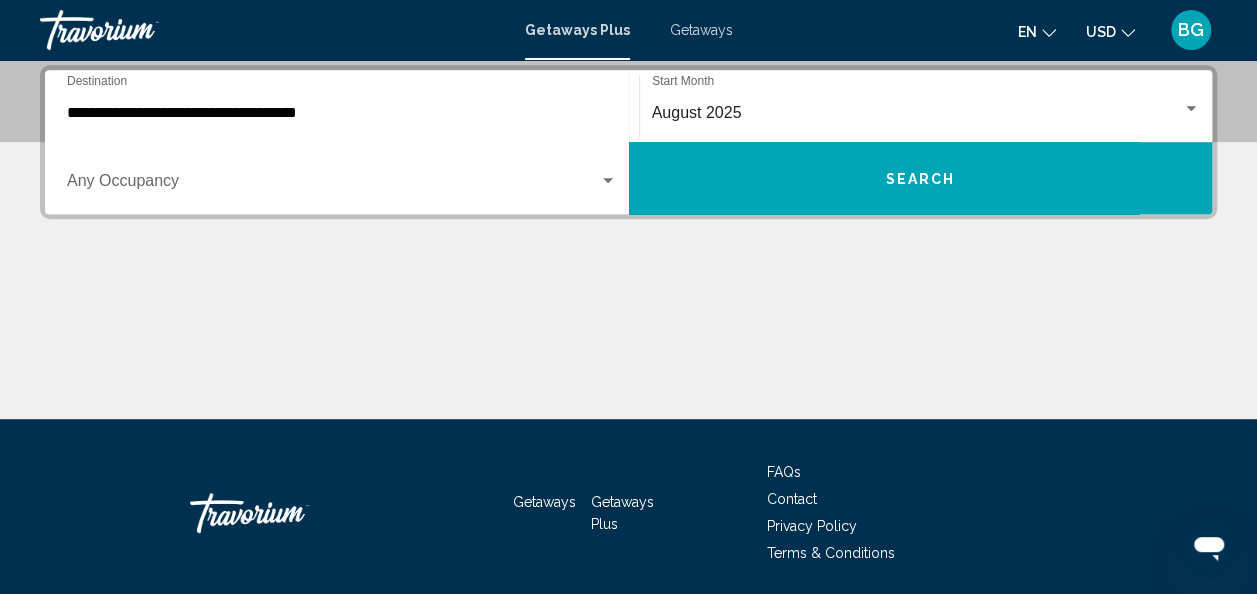 click on "Occupancy Any Occupancy" at bounding box center (342, 178) 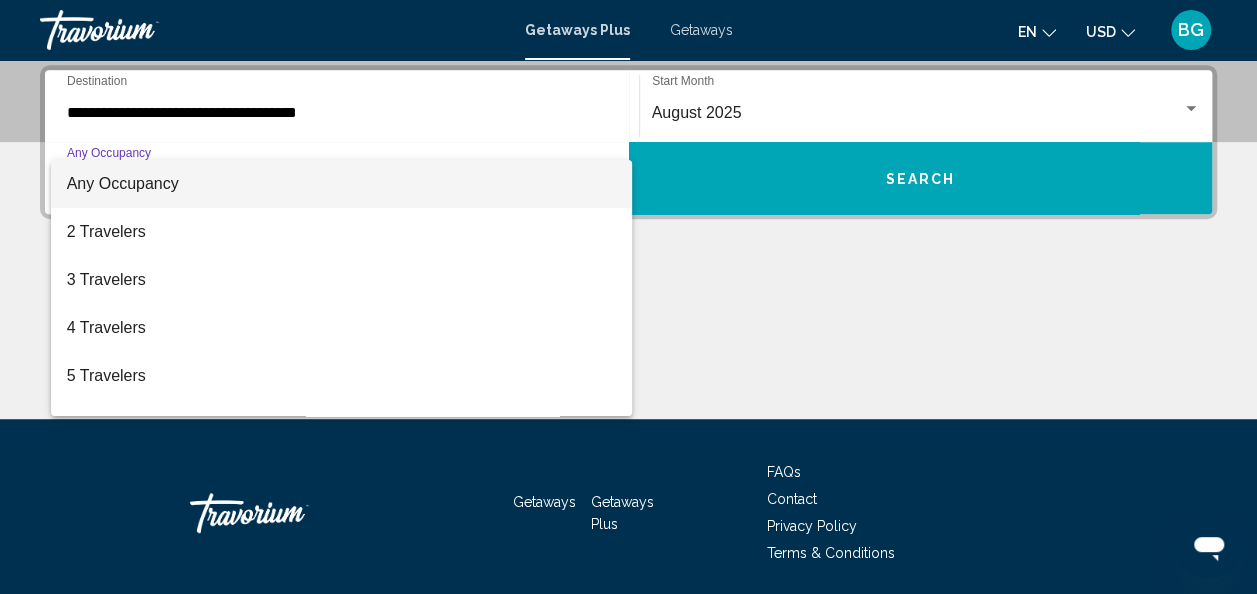 click at bounding box center (628, 297) 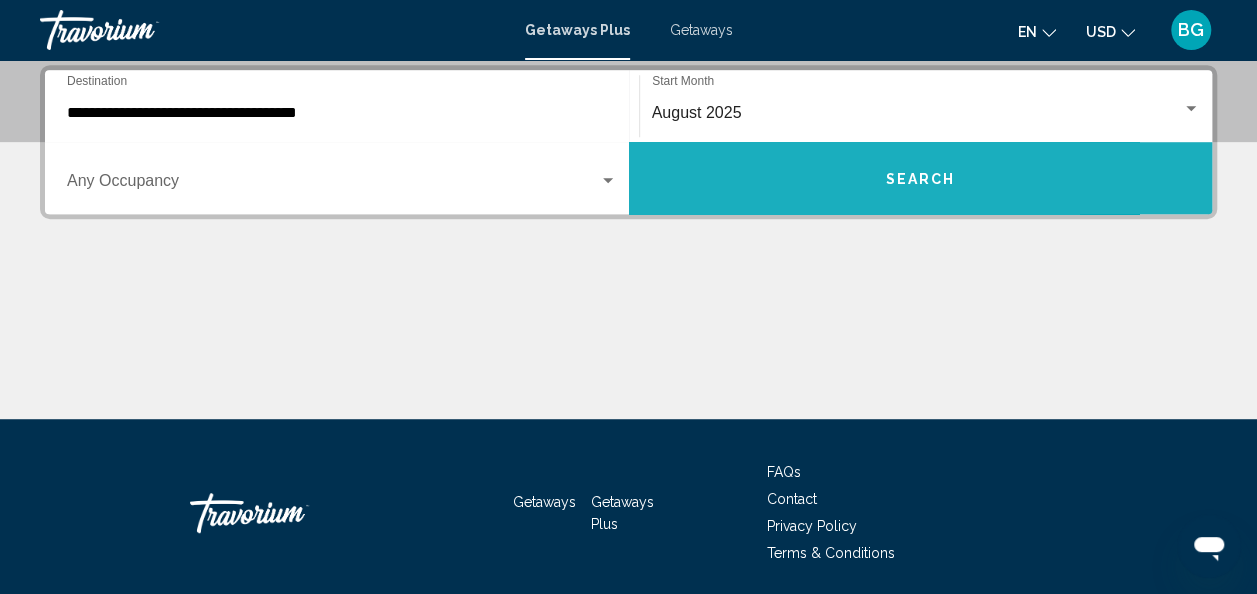 click on "Search" at bounding box center [921, 178] 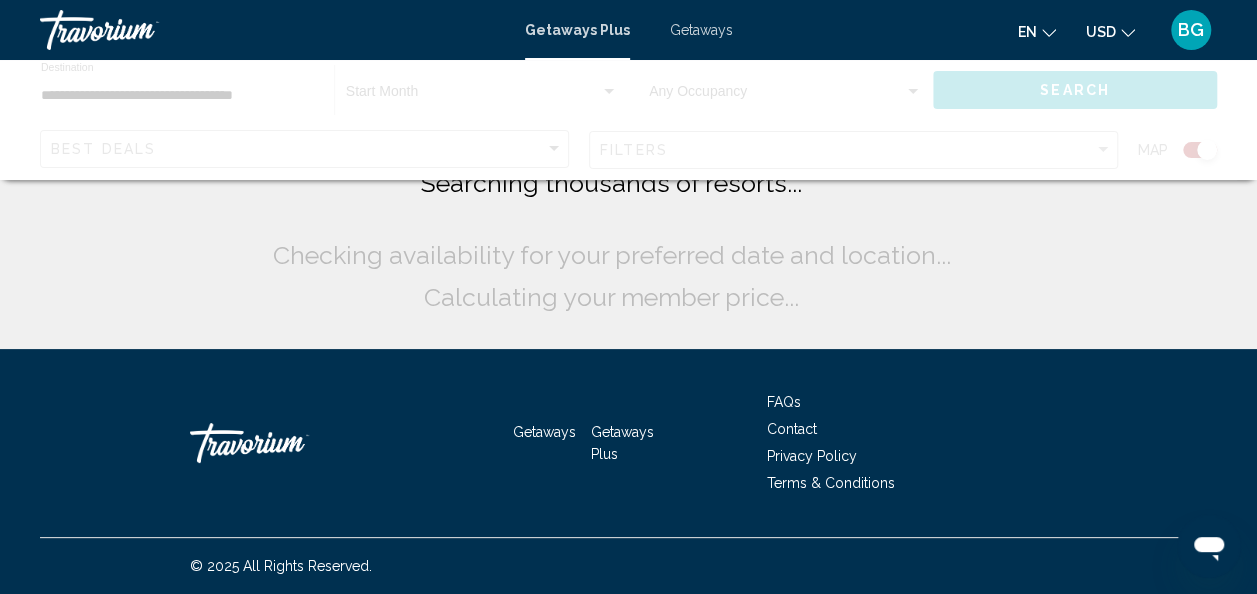 scroll, scrollTop: 0, scrollLeft: 0, axis: both 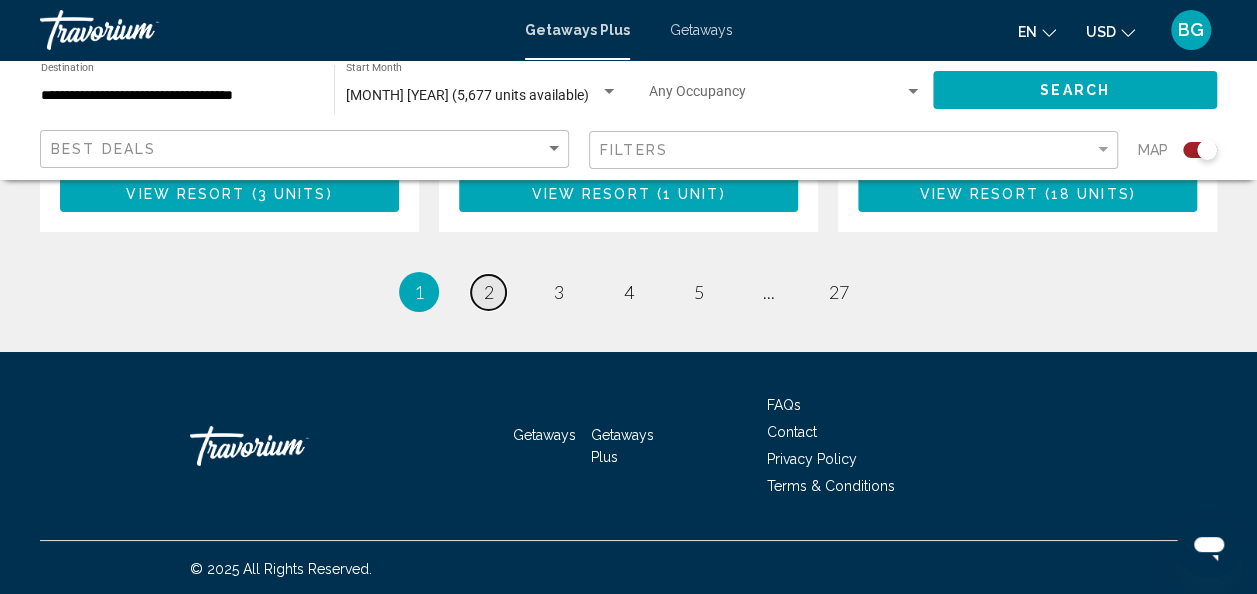 click on "page  2" at bounding box center [488, 292] 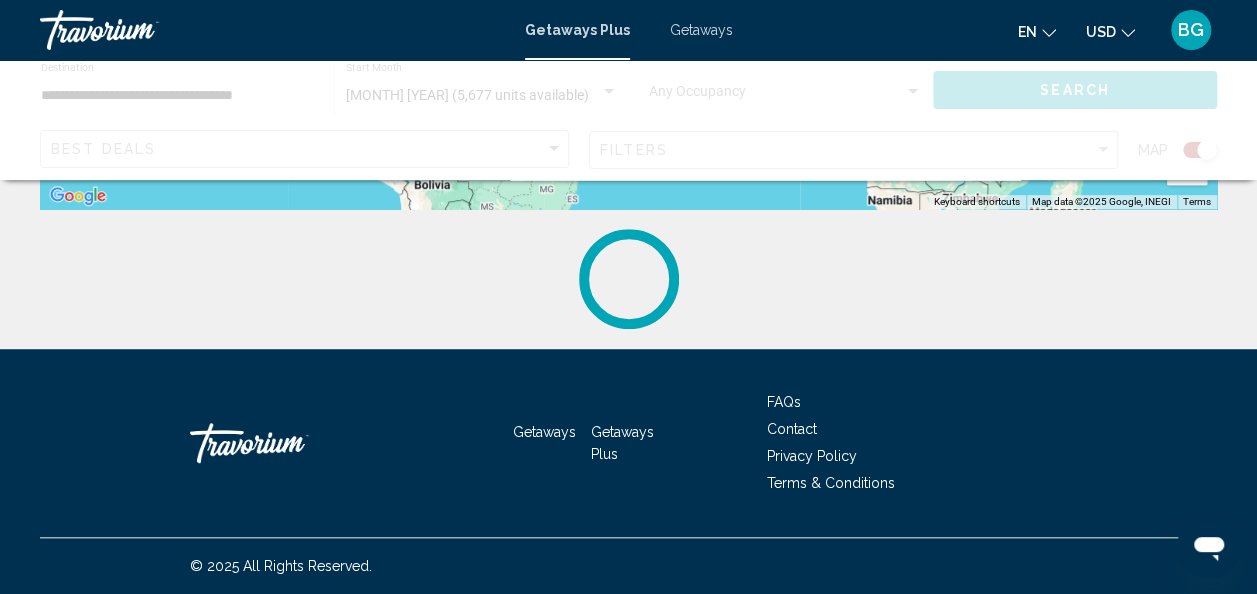 scroll, scrollTop: 0, scrollLeft: 0, axis: both 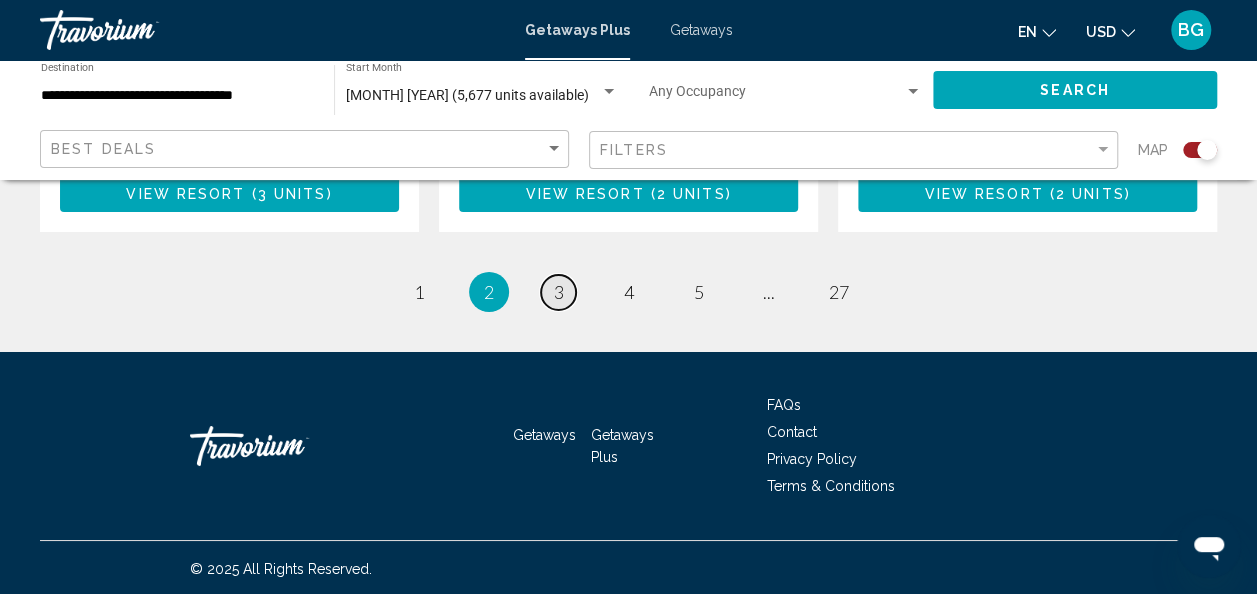 click on "page  3" at bounding box center [558, 292] 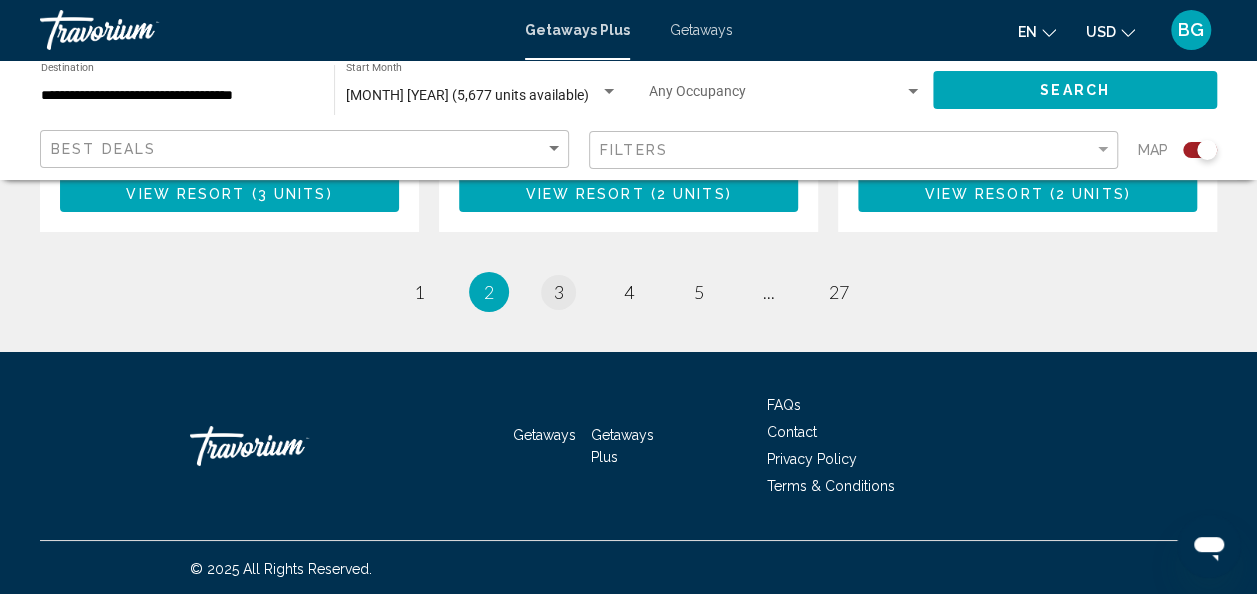 scroll, scrollTop: 0, scrollLeft: 0, axis: both 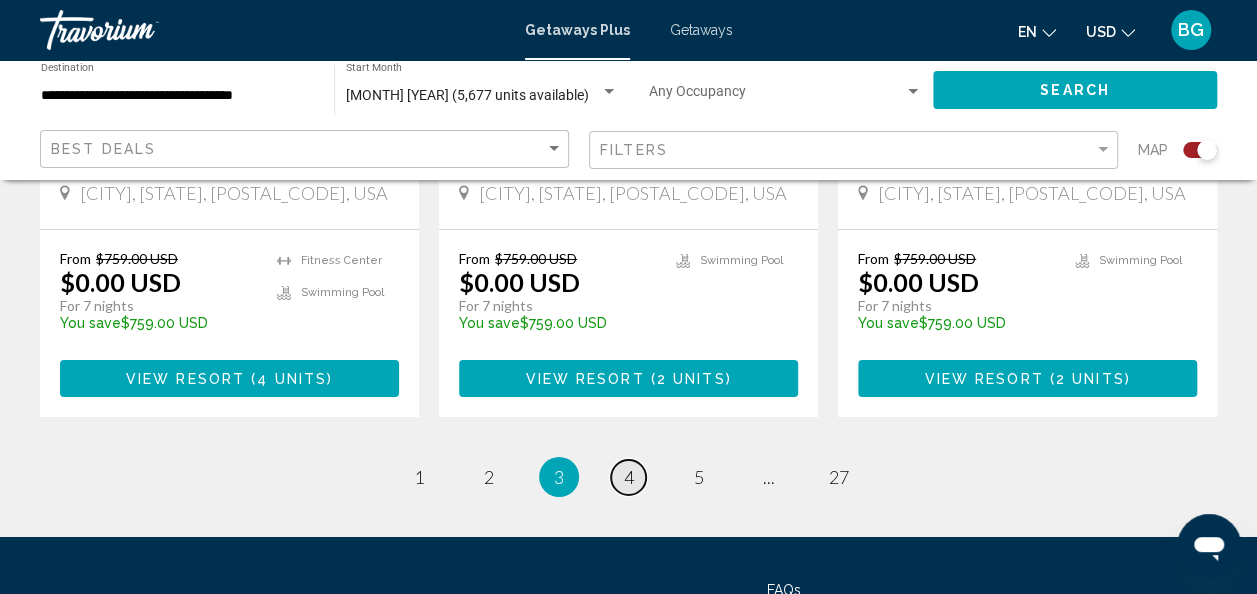 click on "4" at bounding box center [629, 477] 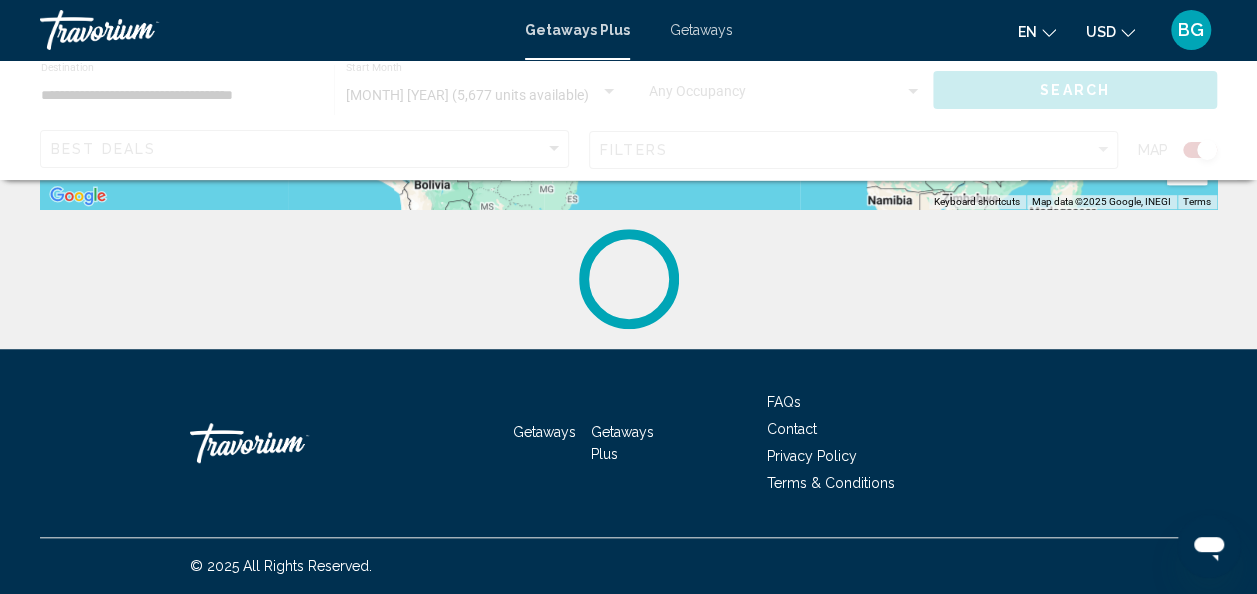 scroll, scrollTop: 0, scrollLeft: 0, axis: both 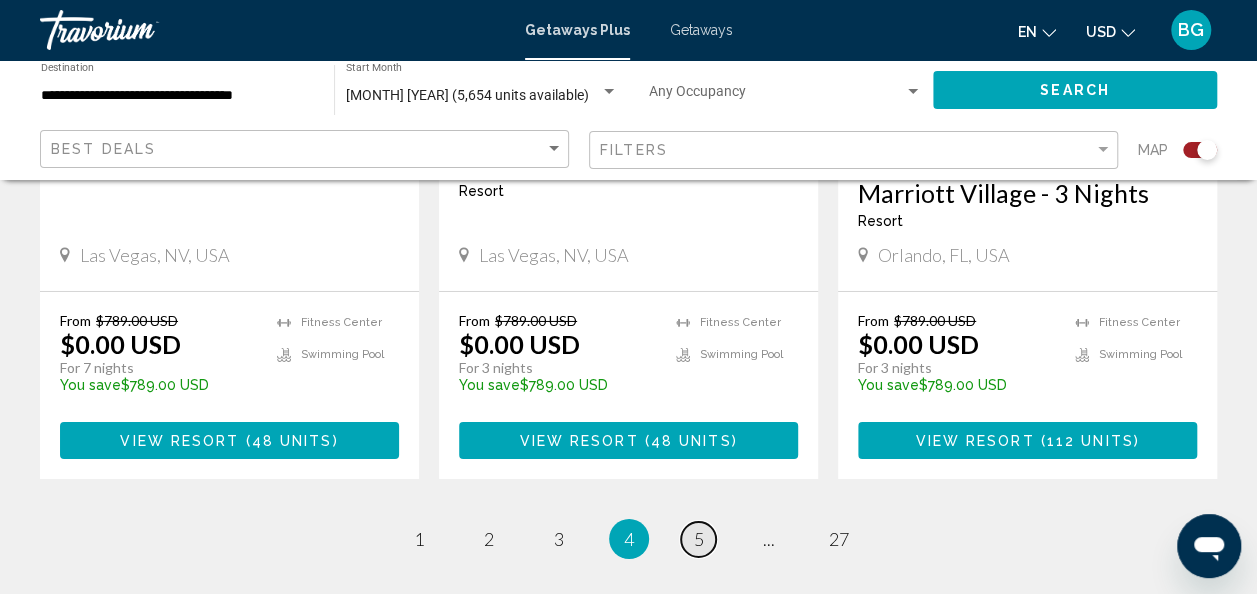 click on "5" at bounding box center [699, 539] 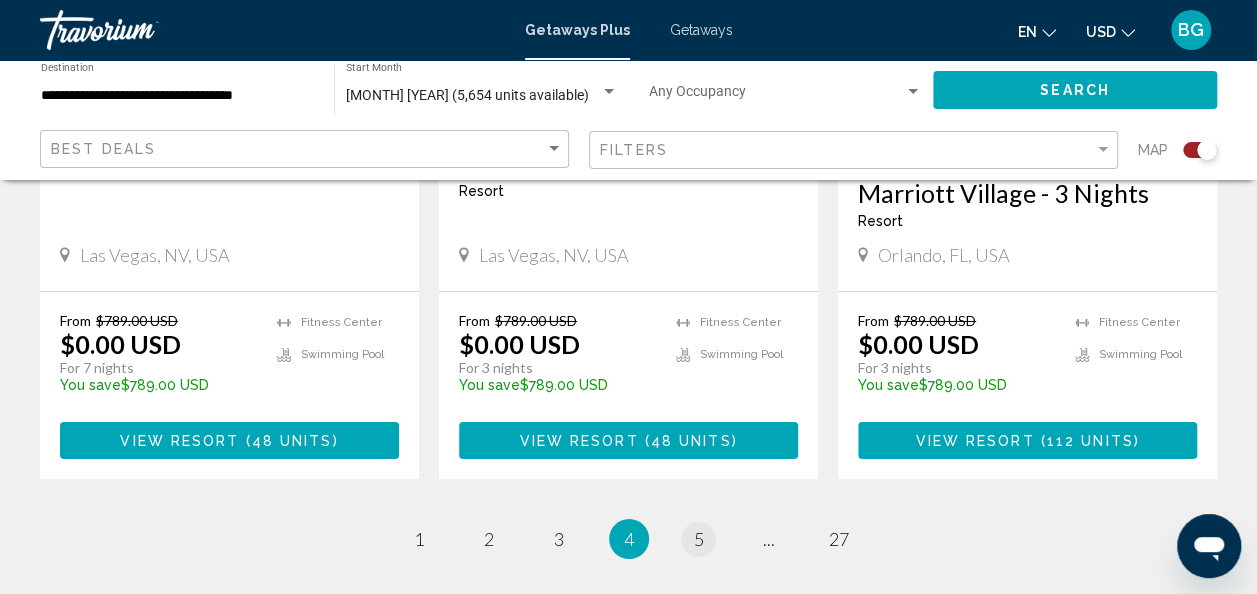 scroll, scrollTop: 0, scrollLeft: 0, axis: both 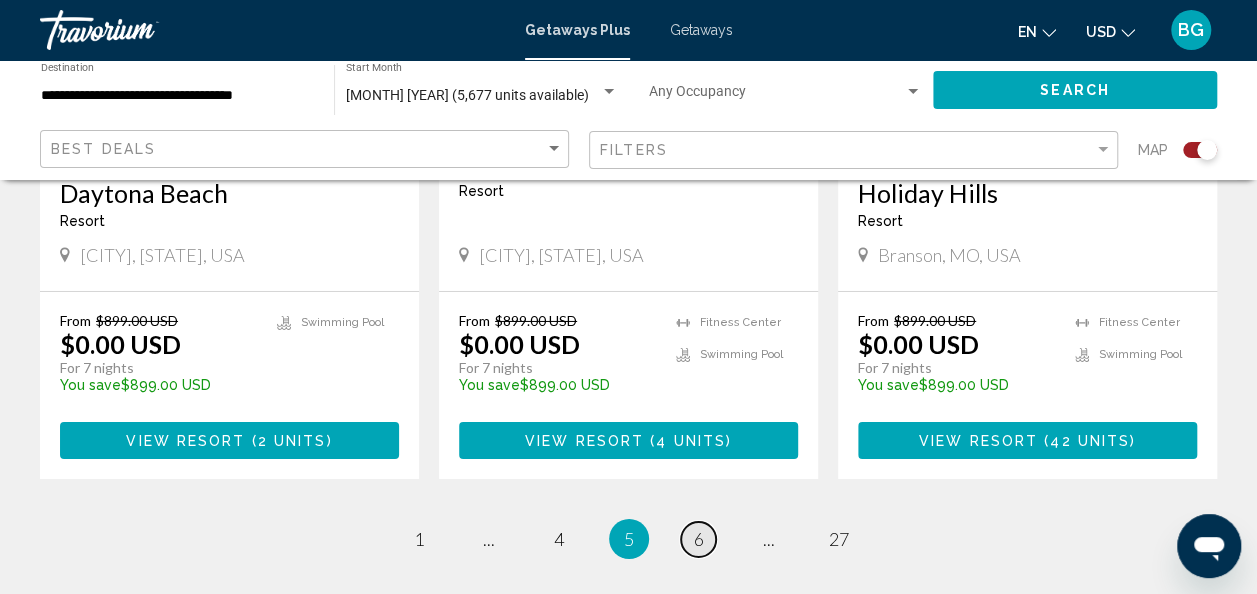 click on "6" at bounding box center (699, 539) 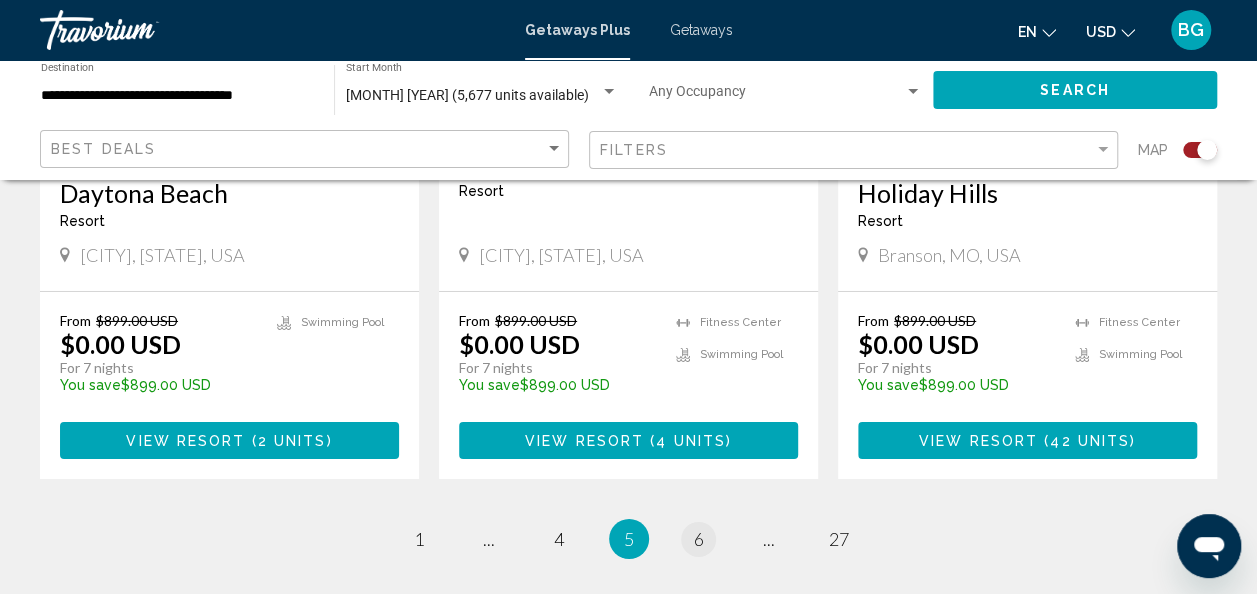scroll, scrollTop: 0, scrollLeft: 0, axis: both 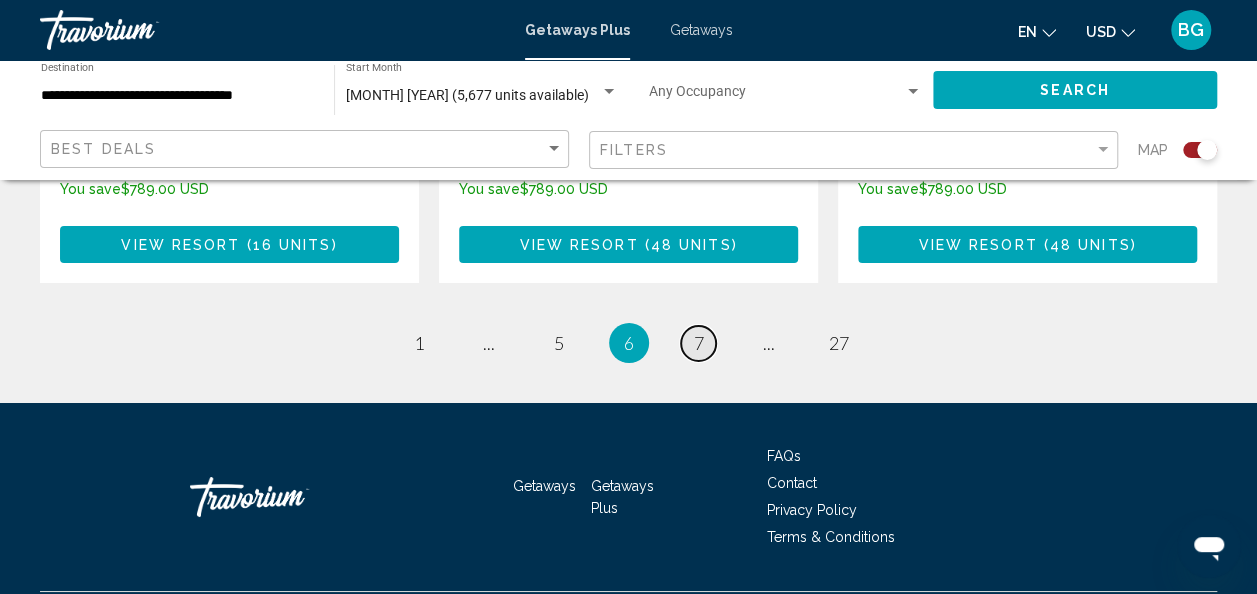 click on "page  7" at bounding box center (698, 343) 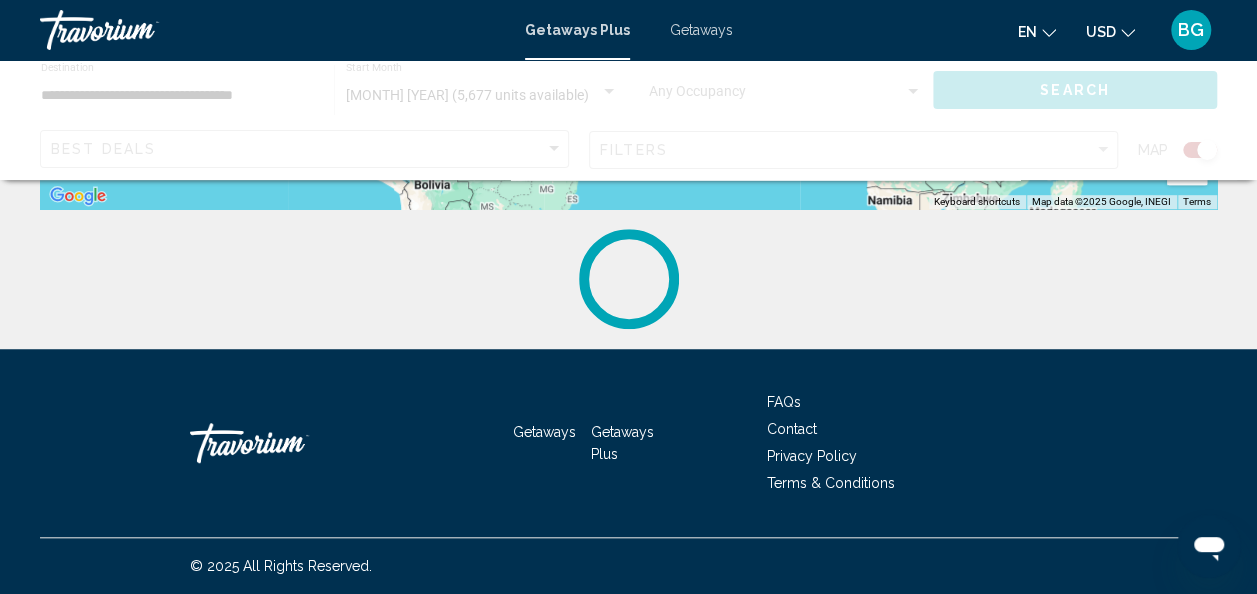 scroll, scrollTop: 0, scrollLeft: 0, axis: both 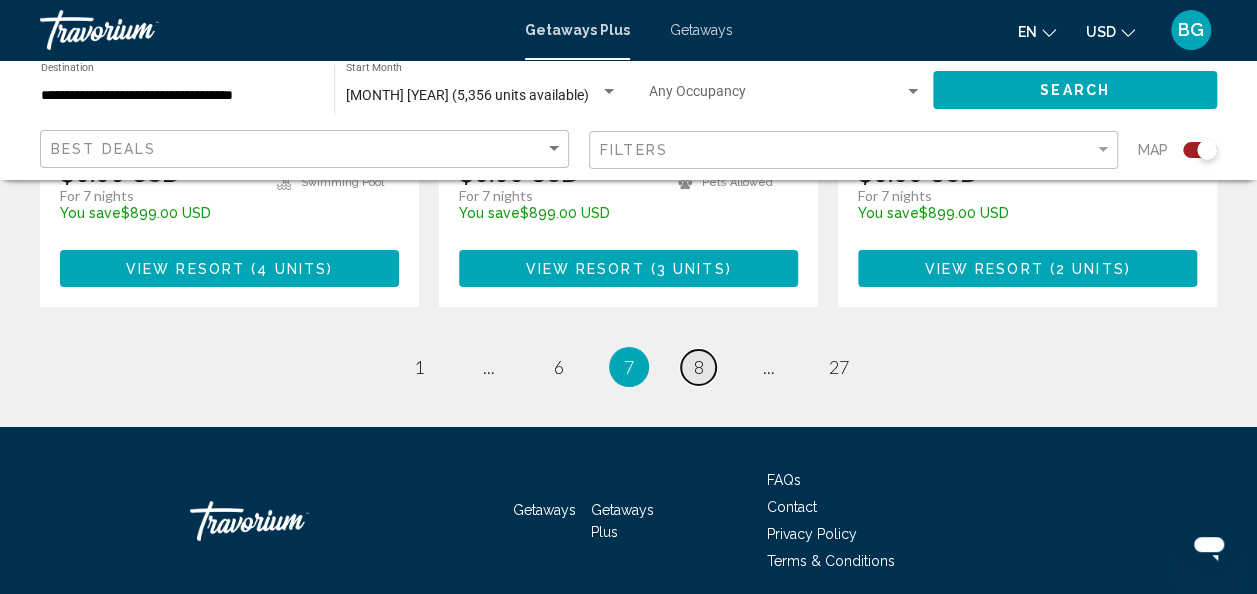 click on "8" at bounding box center (699, 367) 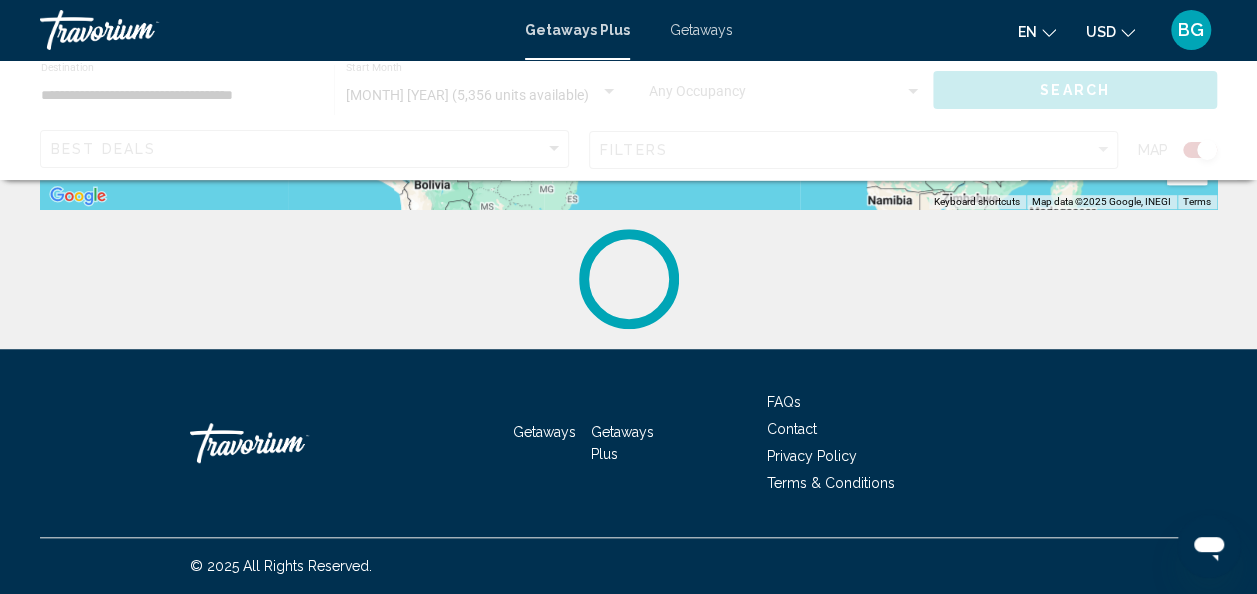 scroll, scrollTop: 0, scrollLeft: 0, axis: both 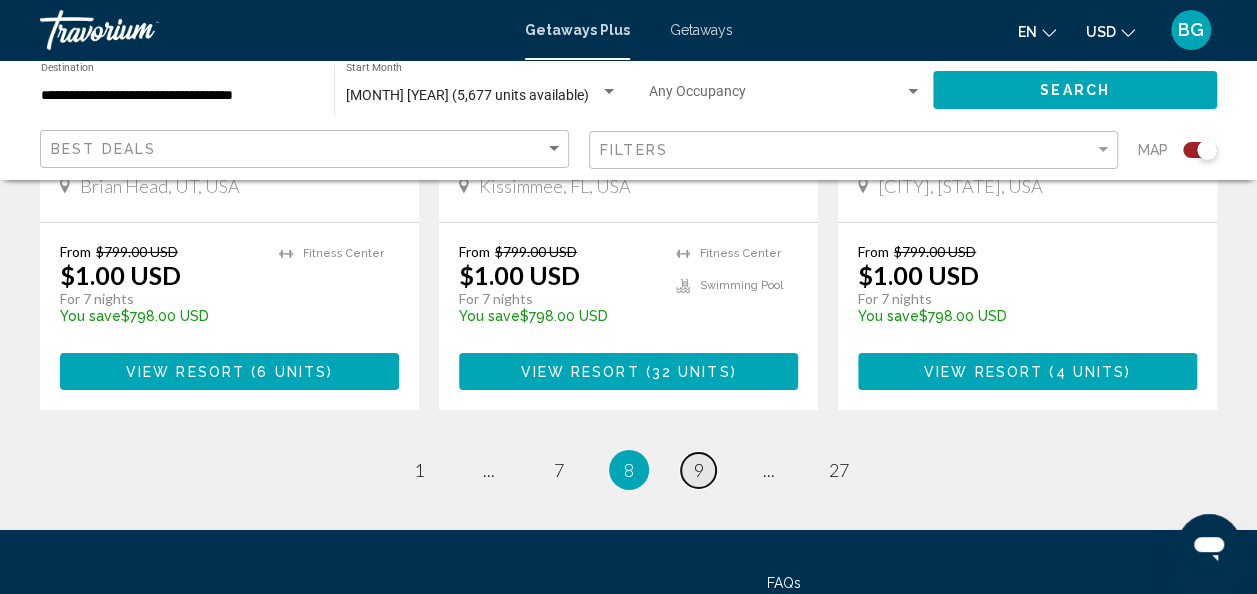 click on "page  9" at bounding box center (698, 470) 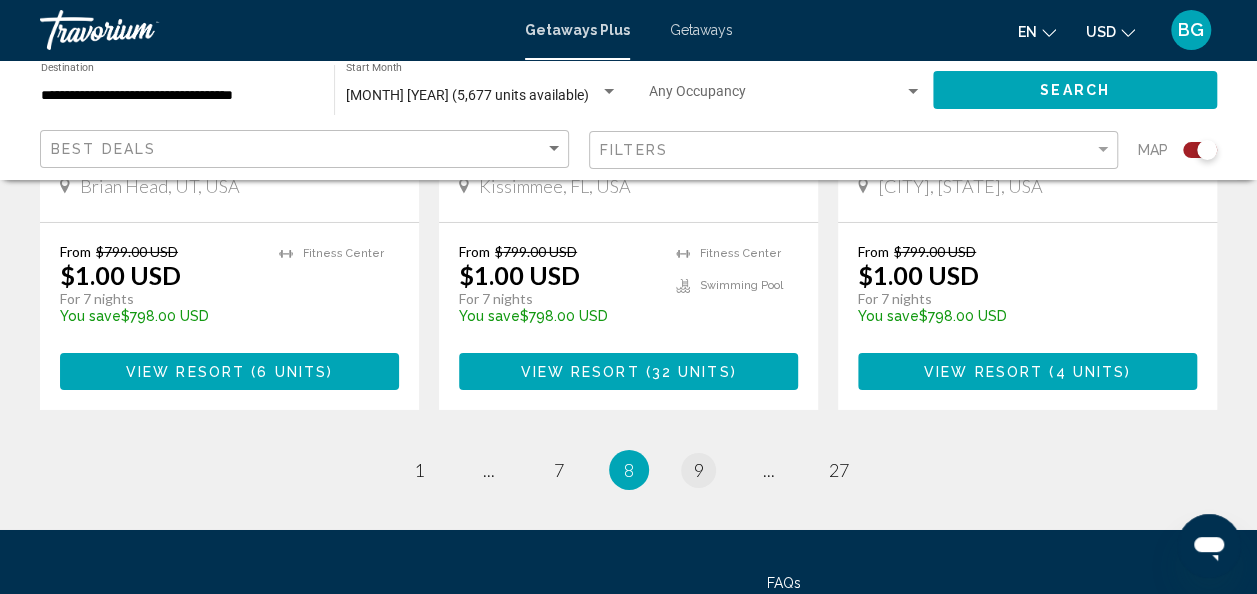 scroll, scrollTop: 0, scrollLeft: 0, axis: both 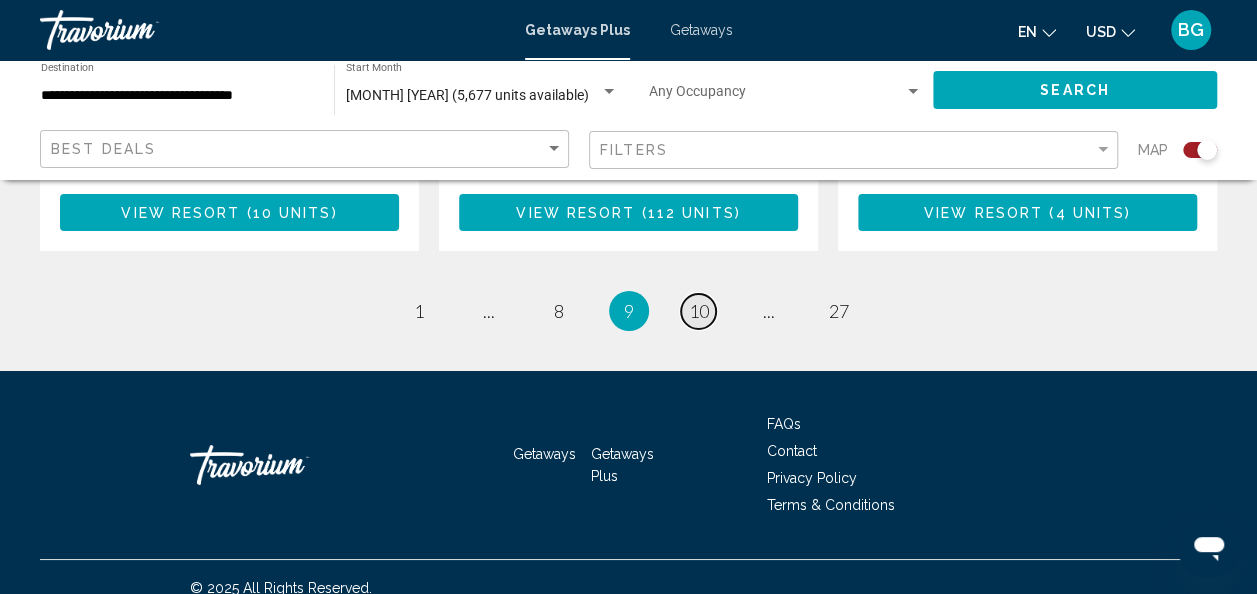 click on "10" at bounding box center [699, 311] 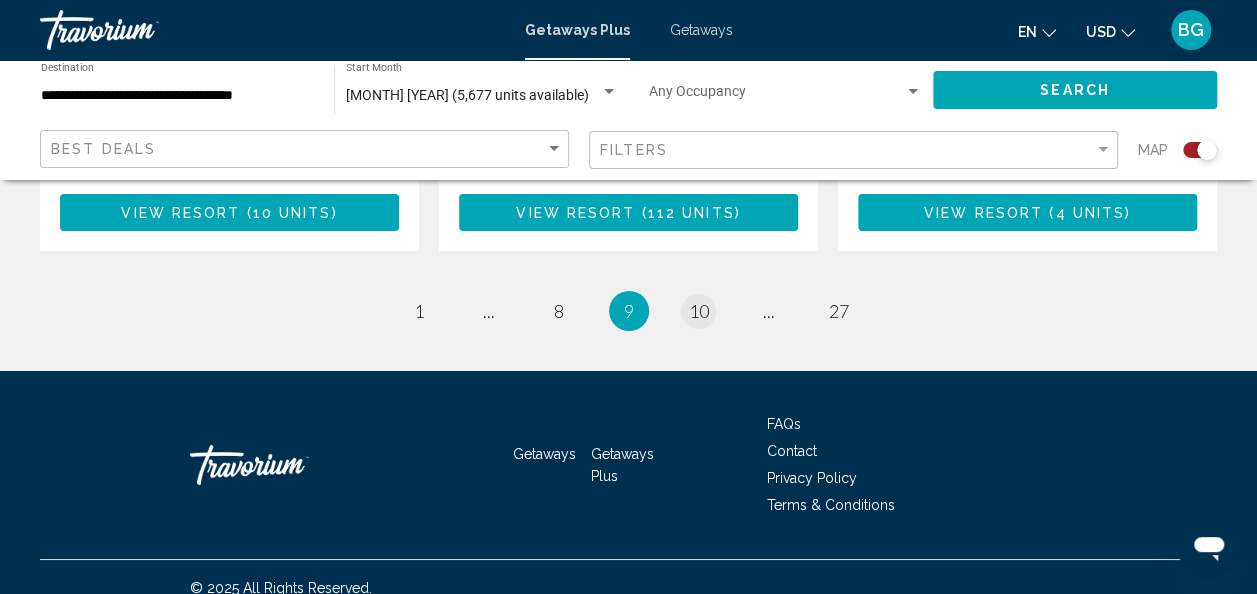 scroll, scrollTop: 0, scrollLeft: 0, axis: both 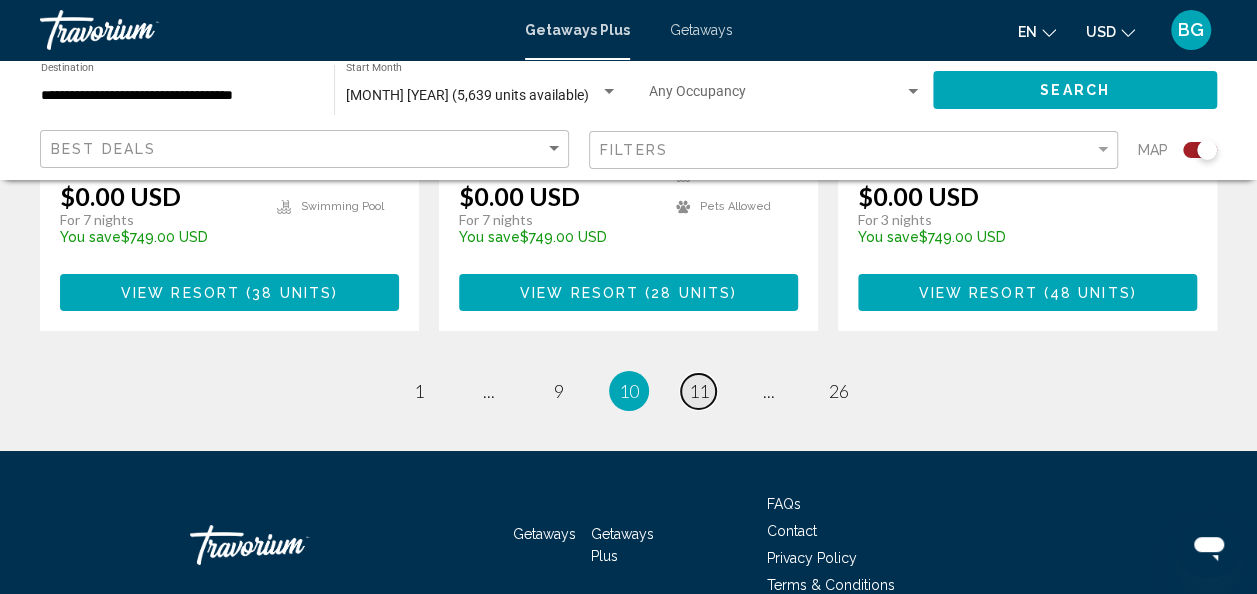 click on "11" at bounding box center [699, 391] 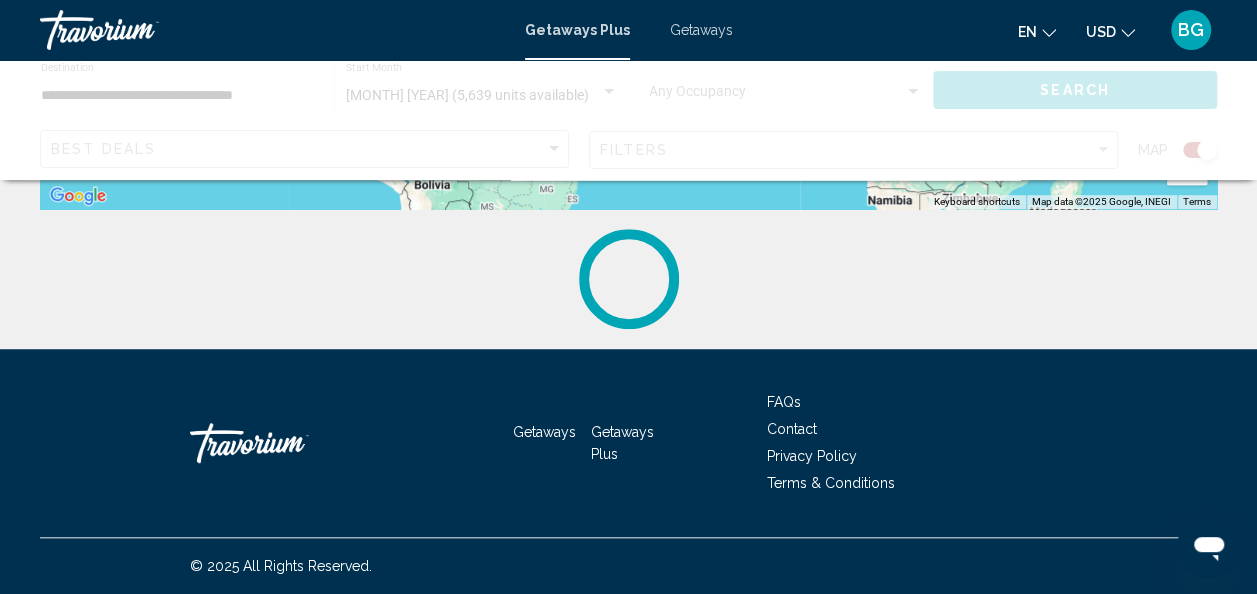 scroll, scrollTop: 0, scrollLeft: 0, axis: both 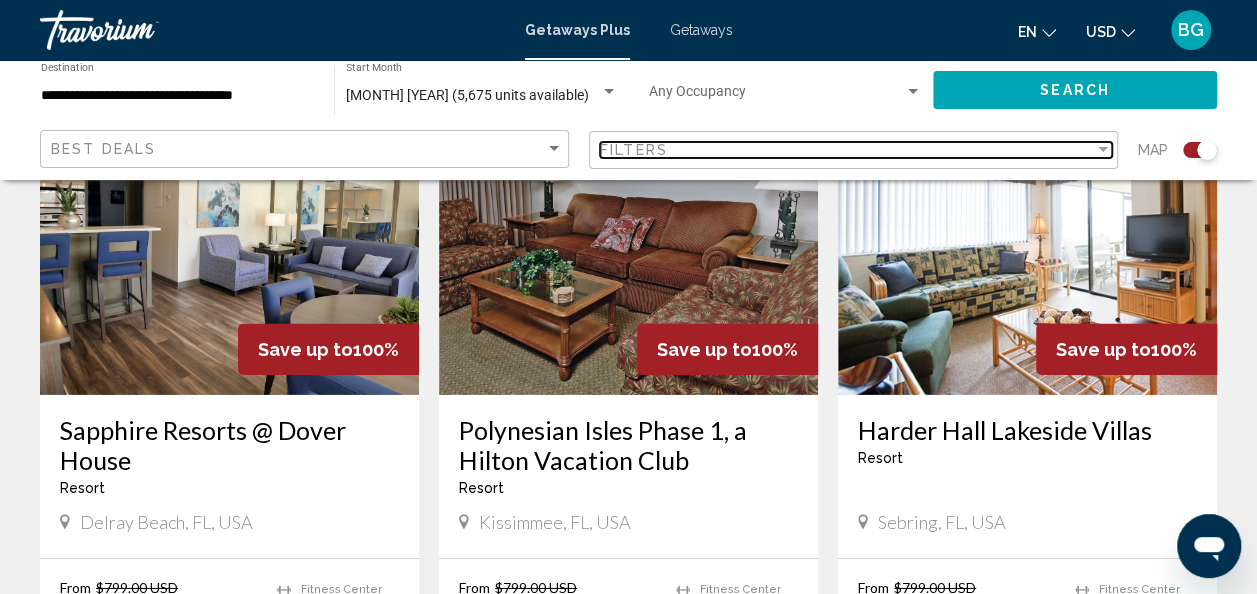 click on "Filters" at bounding box center [847, 150] 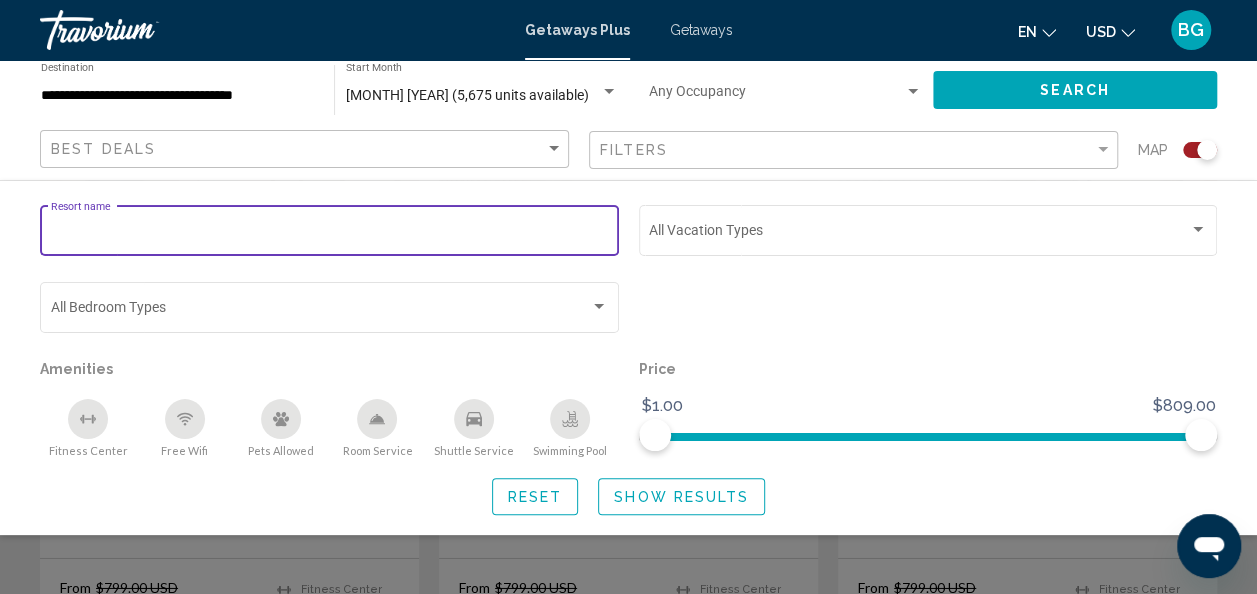 click on "Resort name" at bounding box center [330, 234] 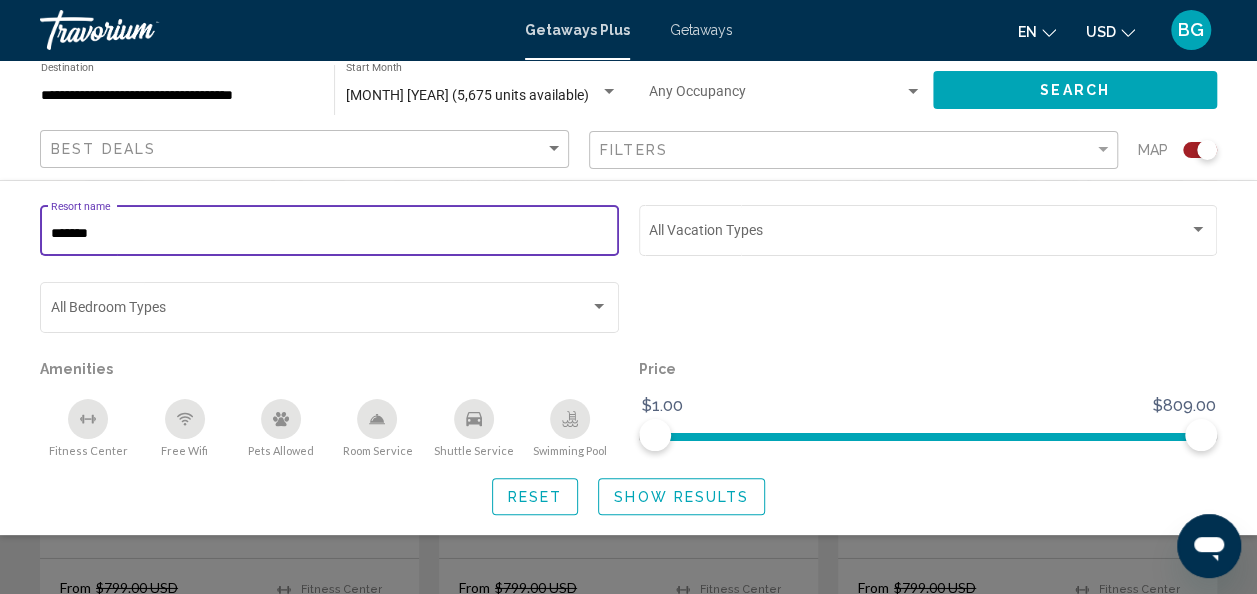 type on "*******" 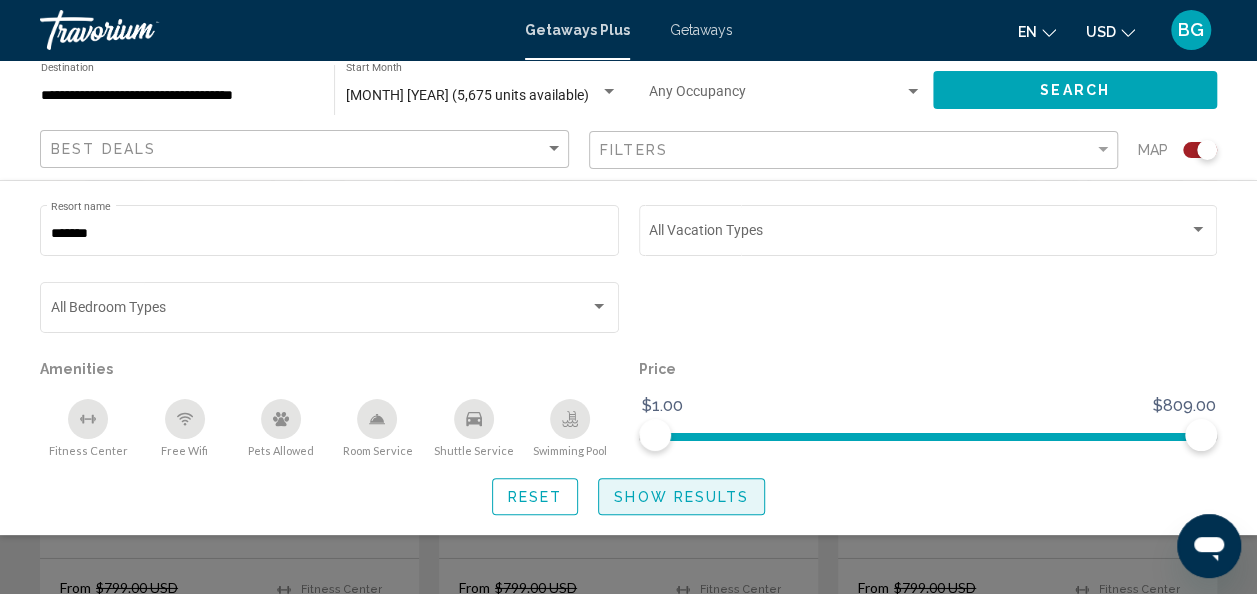 click on "Show Results" 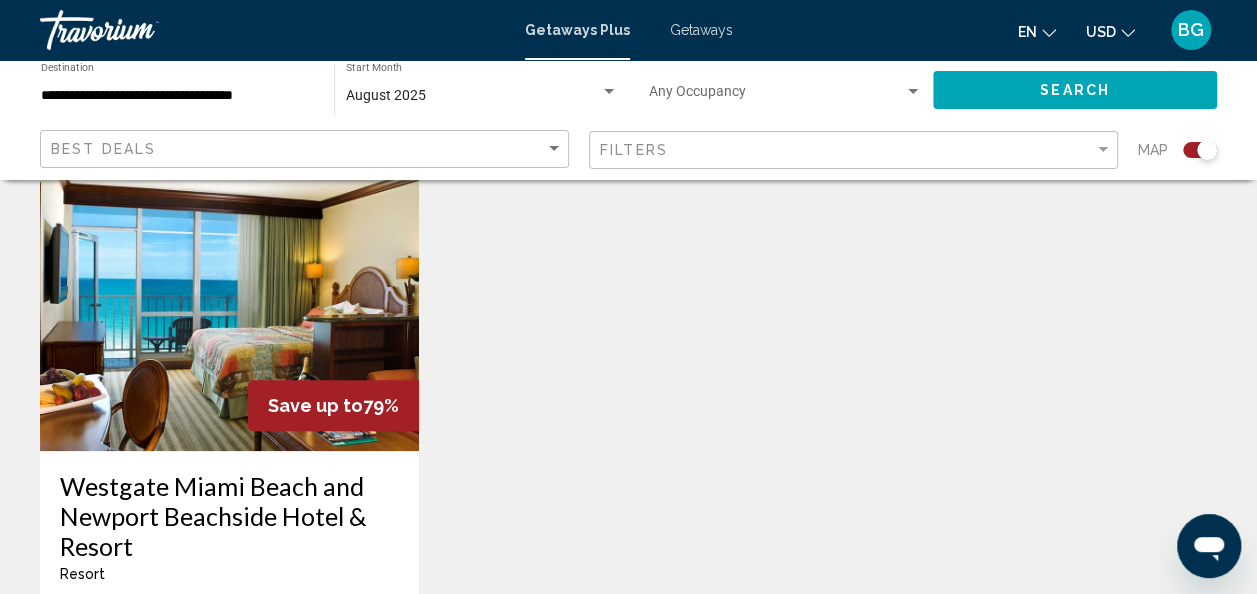 scroll, scrollTop: 764, scrollLeft: 0, axis: vertical 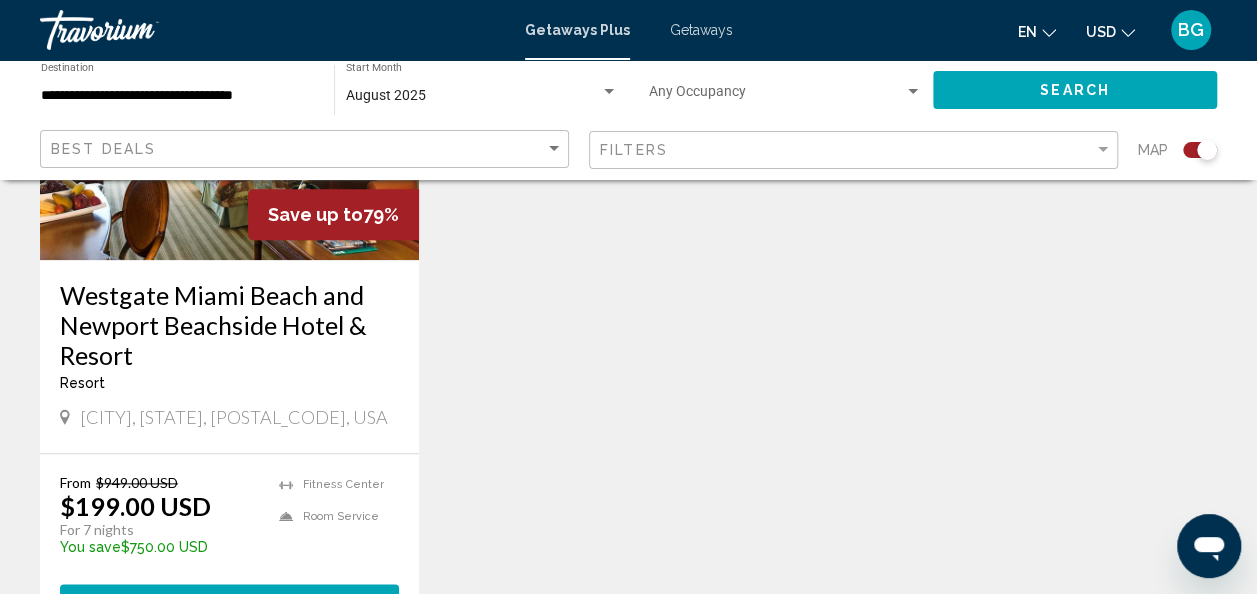 click at bounding box center [229, 100] 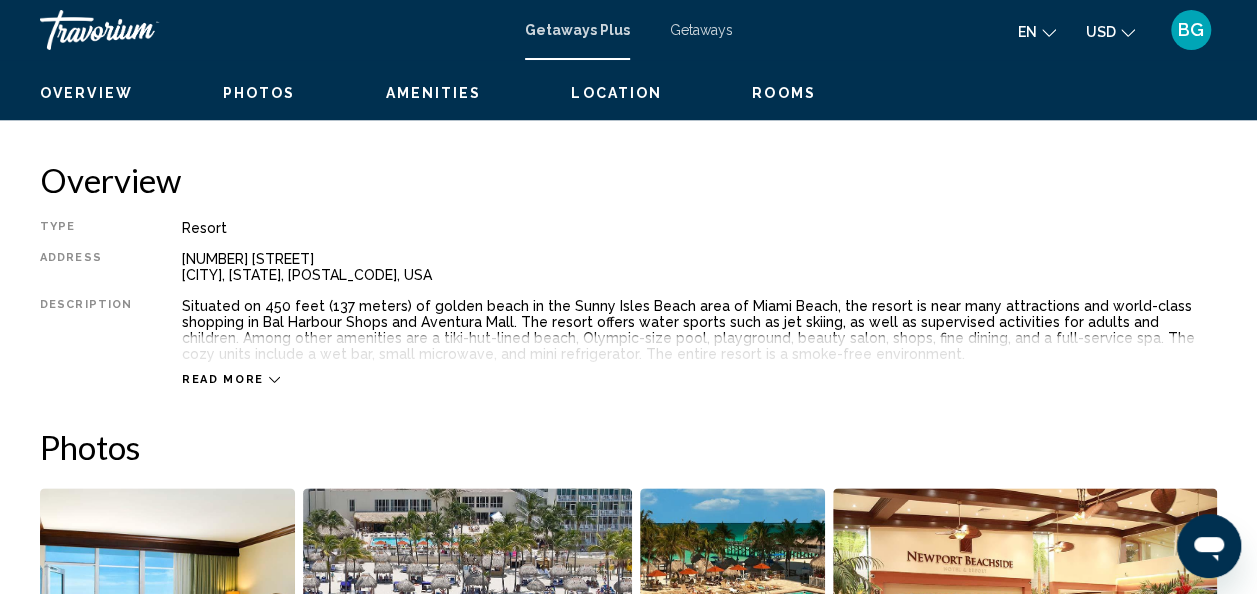 scroll, scrollTop: 238, scrollLeft: 0, axis: vertical 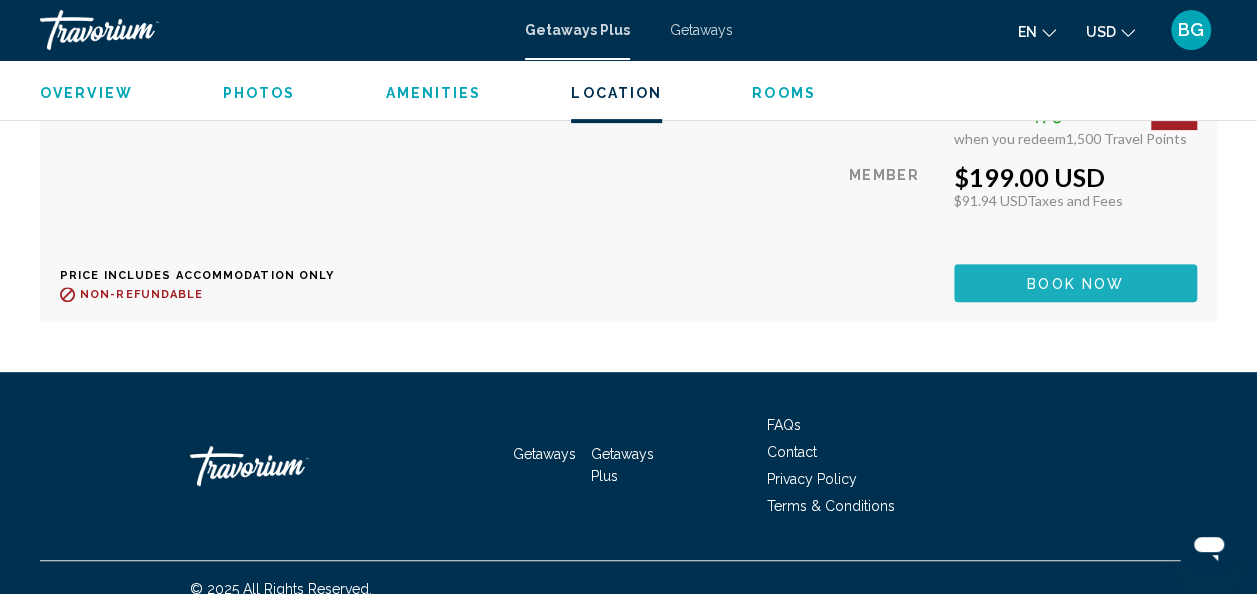 click on "Book now" at bounding box center [1075, 282] 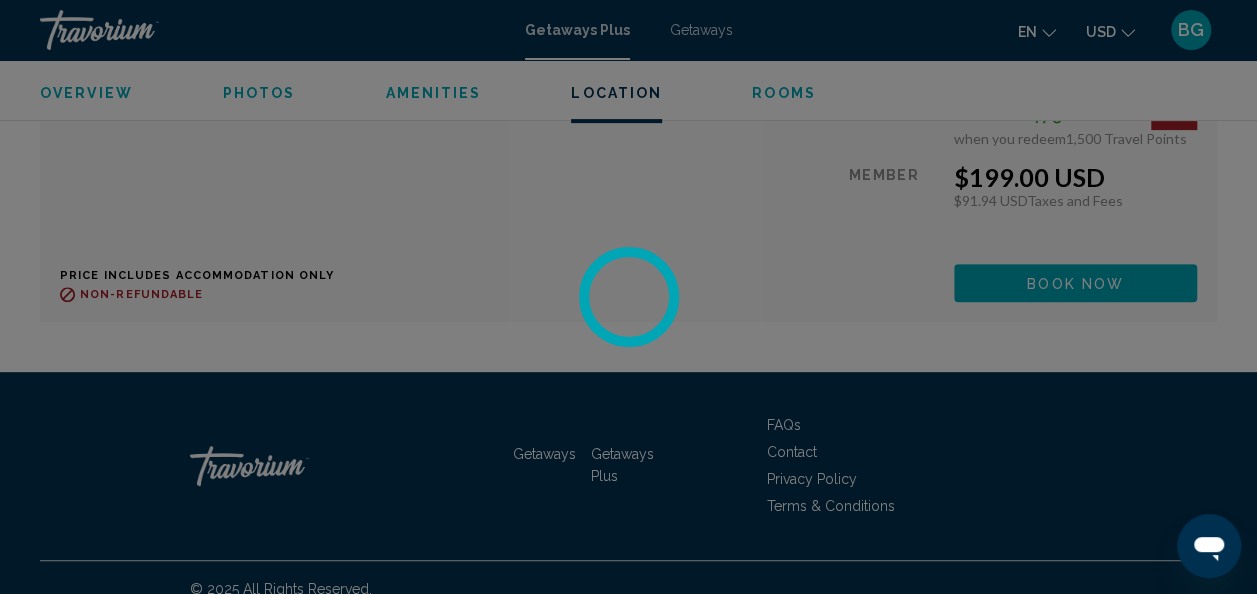 scroll, scrollTop: 0, scrollLeft: 0, axis: both 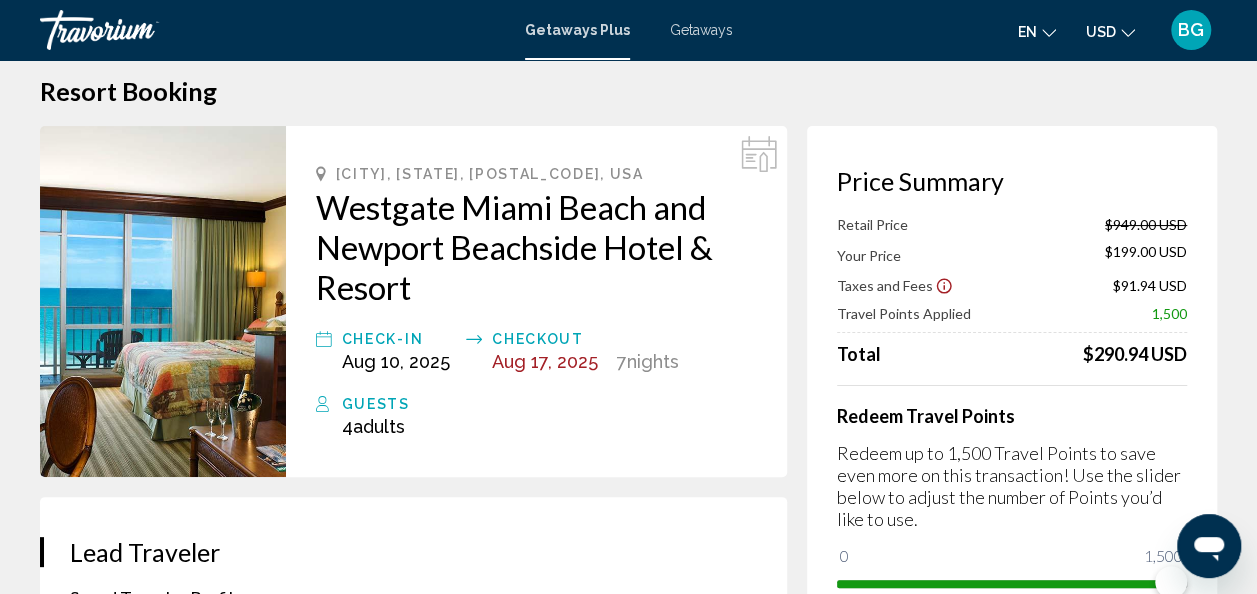 click on "Resort Booking" at bounding box center (628, 91) 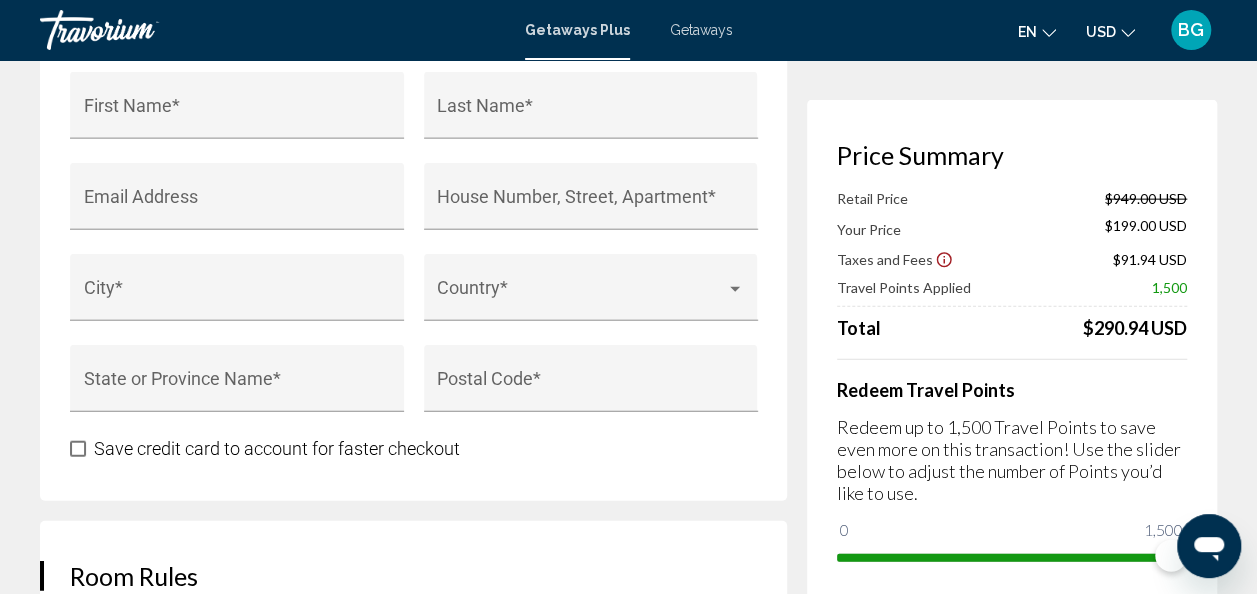 scroll, scrollTop: 2319, scrollLeft: 0, axis: vertical 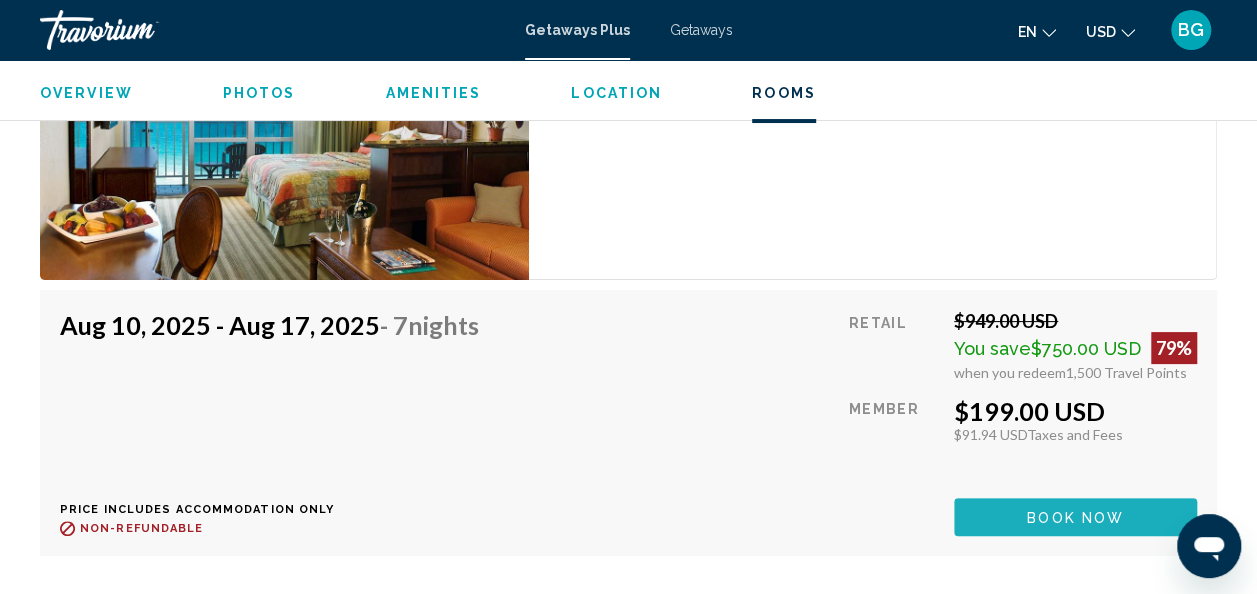 click on "Book now" at bounding box center [1075, 516] 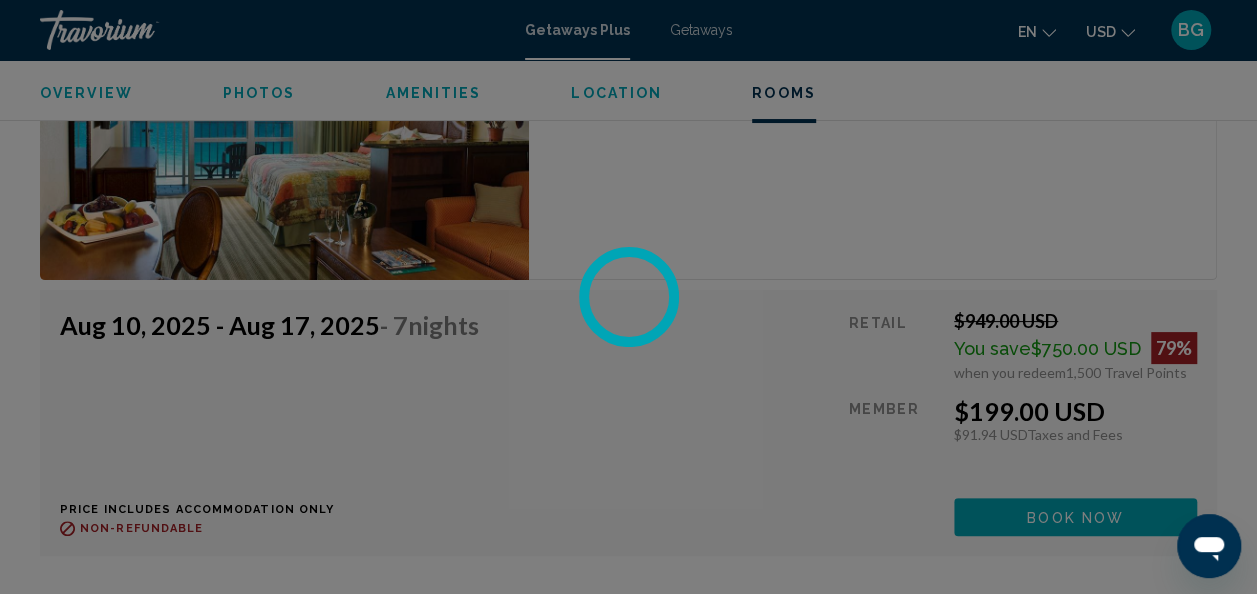 scroll, scrollTop: 0, scrollLeft: 0, axis: both 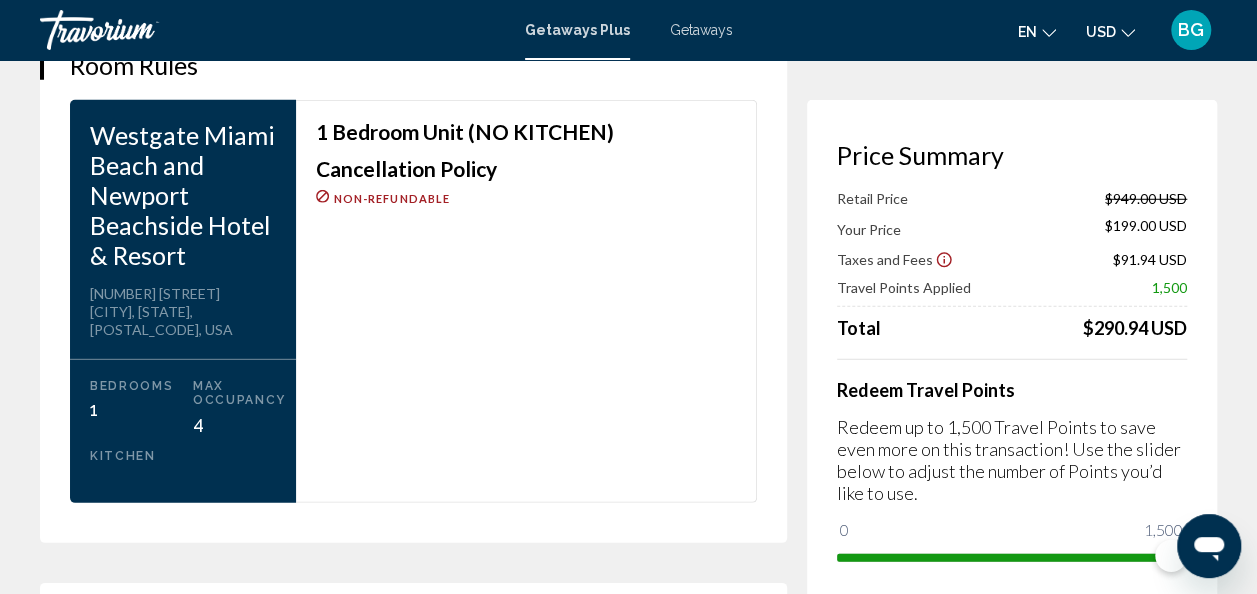 click on "Room Rules Westgate Miami Beach and Newport Beachside Hotel & Resort Address [NUMBER] [STREET] [CITY], [STATE], [POSTAL_CODE], USA Bedrooms 1 Max Occupancy 4 Kitchen 1 Bedroom Unit (NO KITCHEN) Cancellation Policy
Non-refundable" at bounding box center (413, 276) 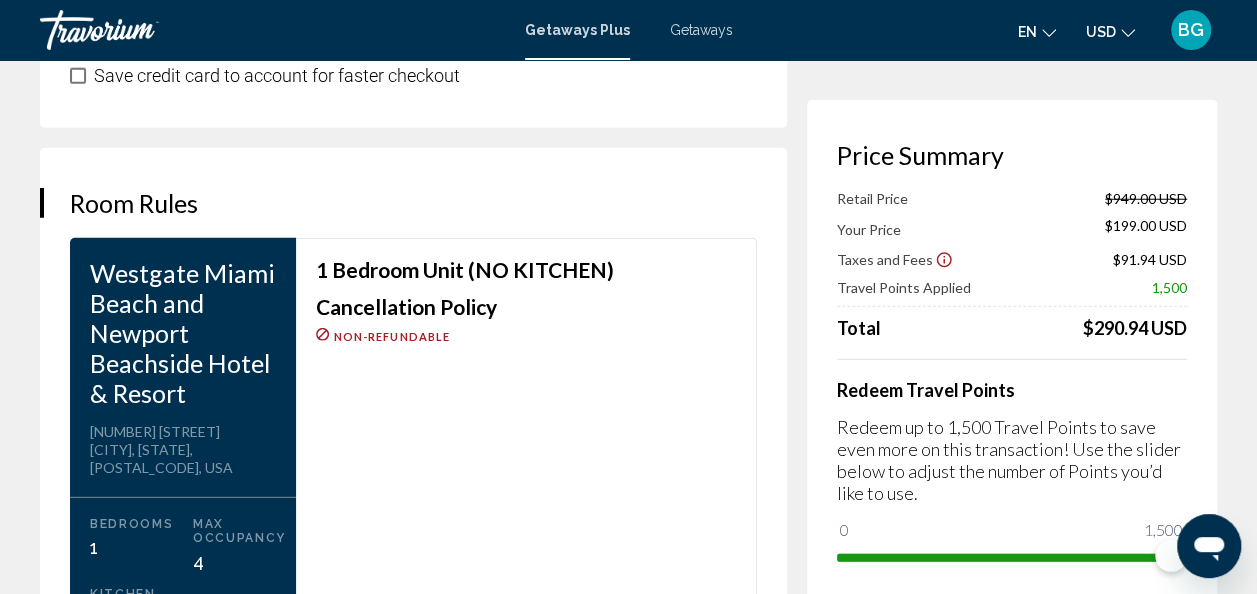 scroll, scrollTop: 2662, scrollLeft: 0, axis: vertical 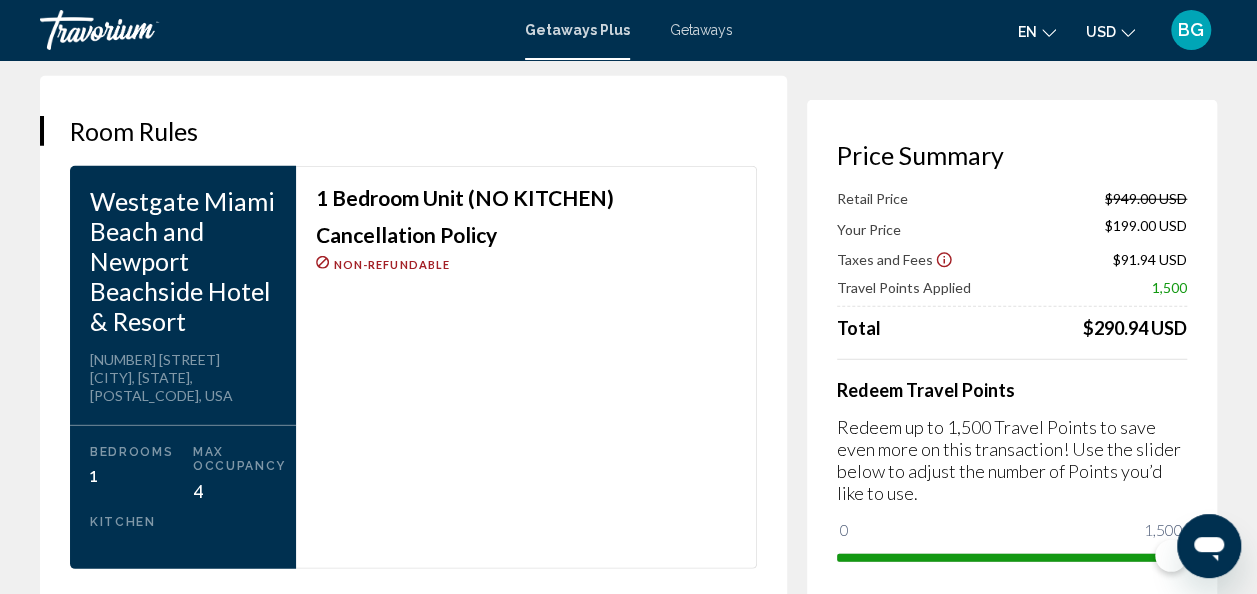 click on "Non-refundable" at bounding box center (526, 263) 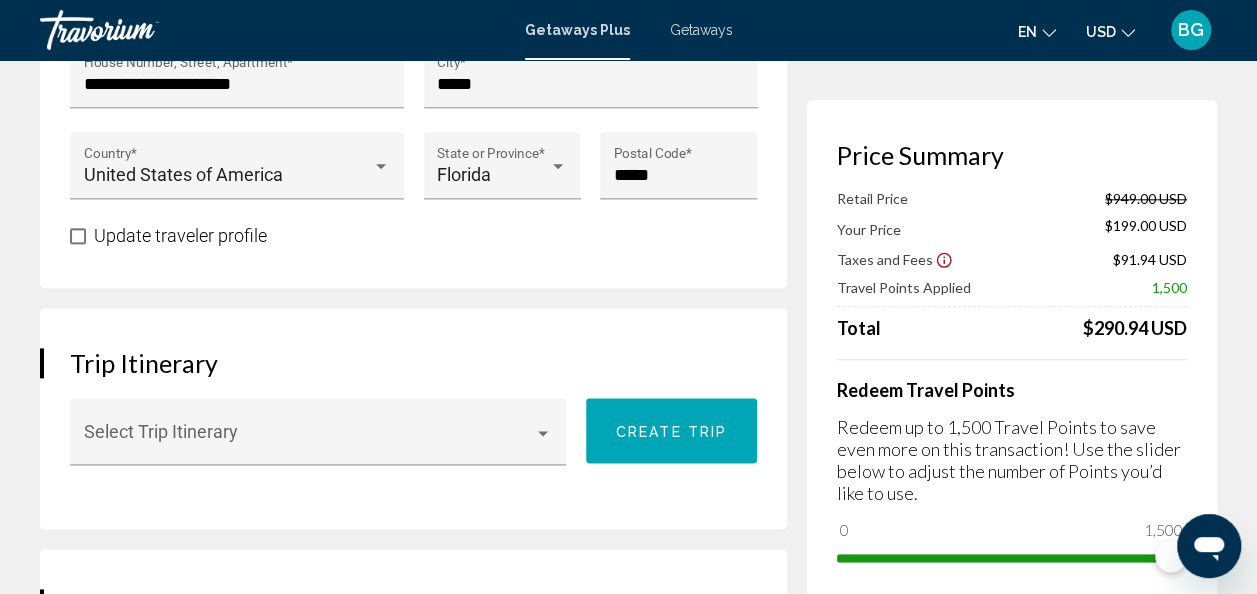 scroll, scrollTop: 464, scrollLeft: 0, axis: vertical 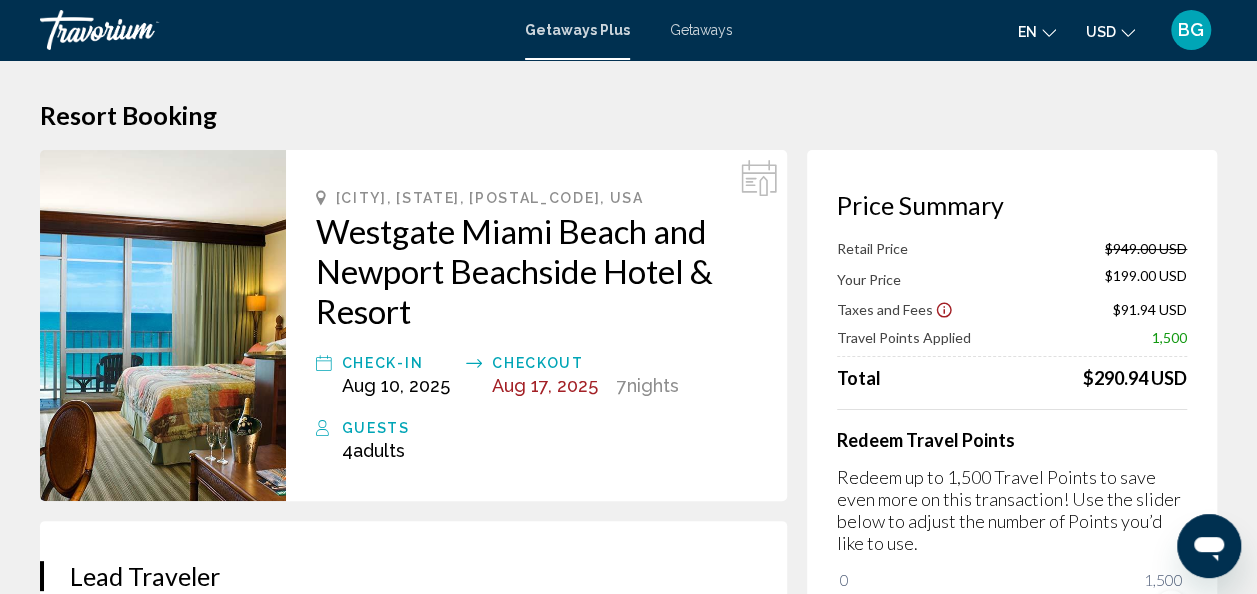 click on "[CITY], [STATE], [POSTAL_CODE], USA Westgate Miami Beach and Newport Beachside Hotel & Resort
Check-In [DATE]
Checkout [DATE] 7  Night Nights
Guests 4  Adult Adults ,   Child Children" at bounding box center (536, 325) 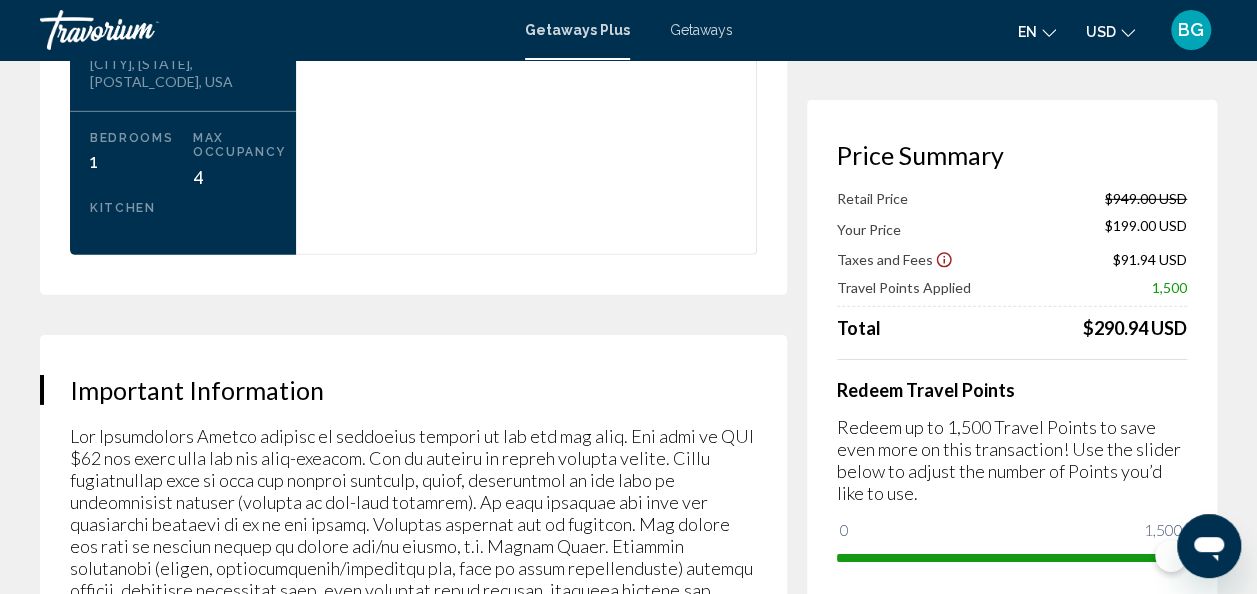 scroll, scrollTop: 3162, scrollLeft: 0, axis: vertical 